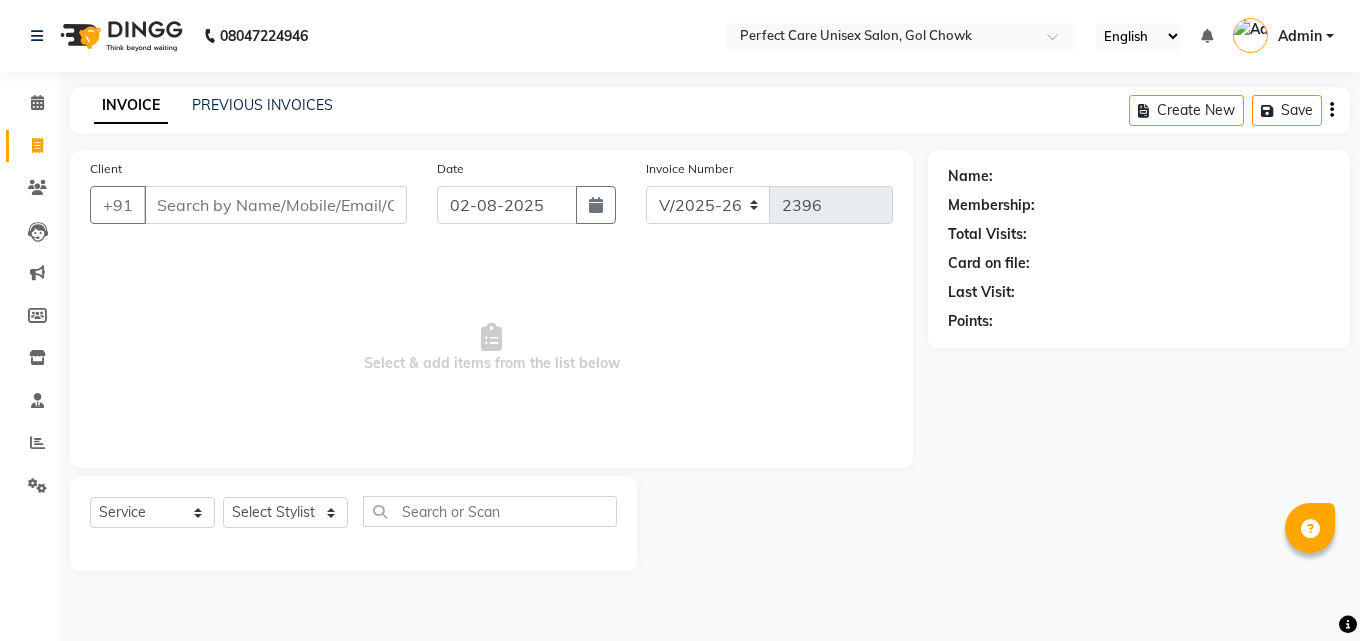 select on "4751" 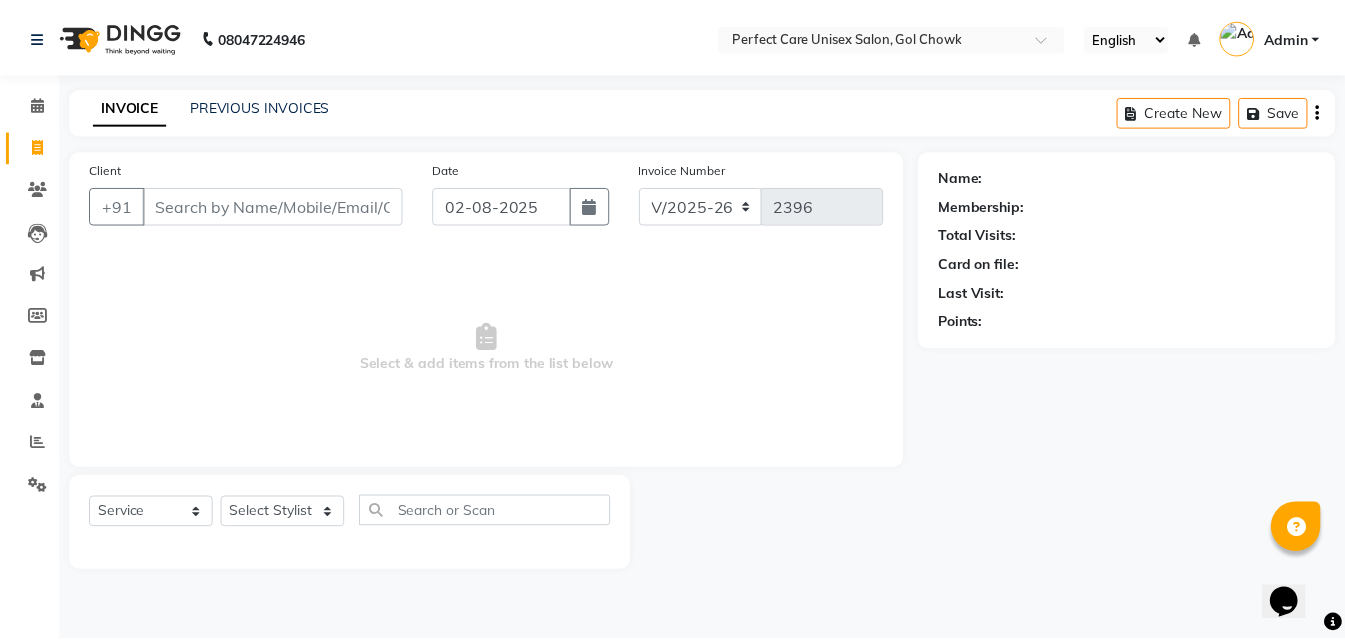 scroll, scrollTop: 0, scrollLeft: 0, axis: both 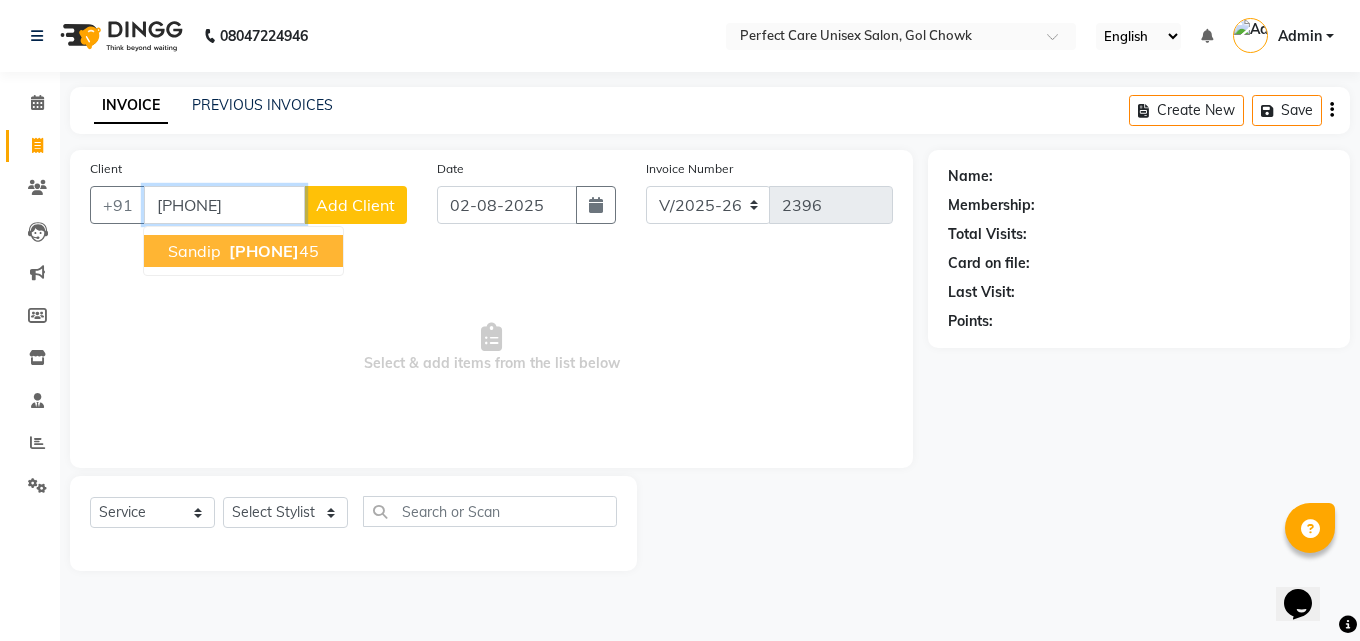 click on "[FIRST]   [PHONE]" at bounding box center (243, 251) 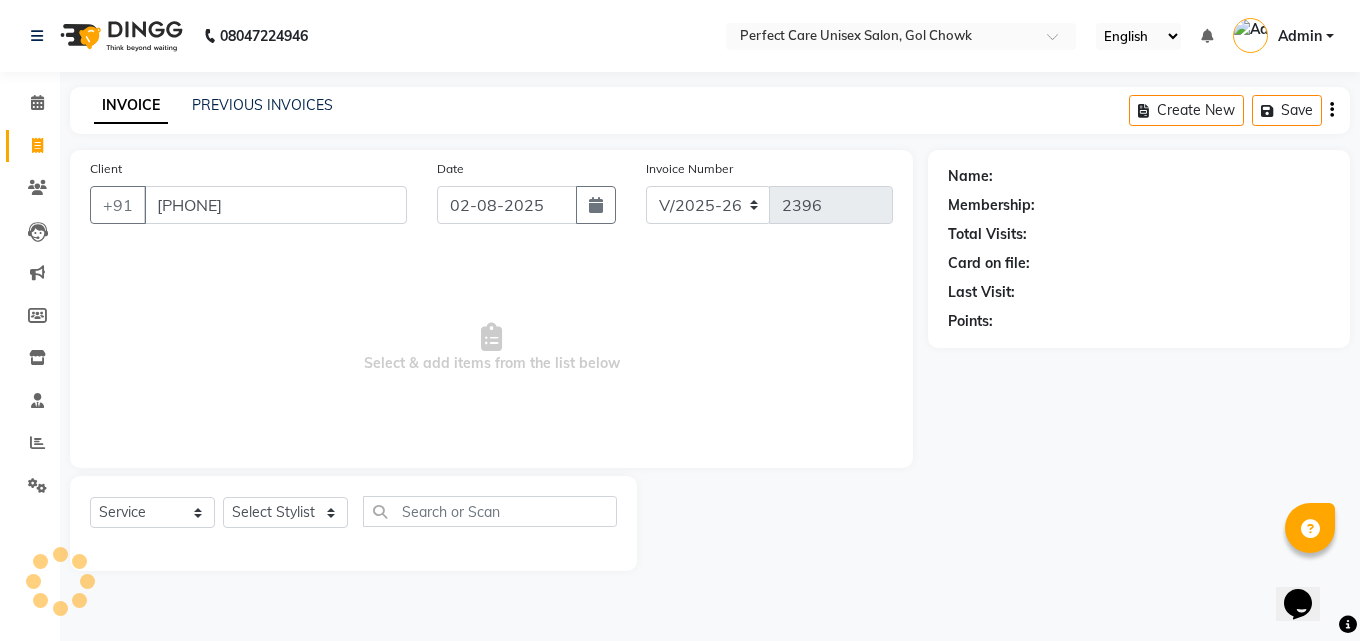 click on "Select & add items from the list below" at bounding box center [491, 348] 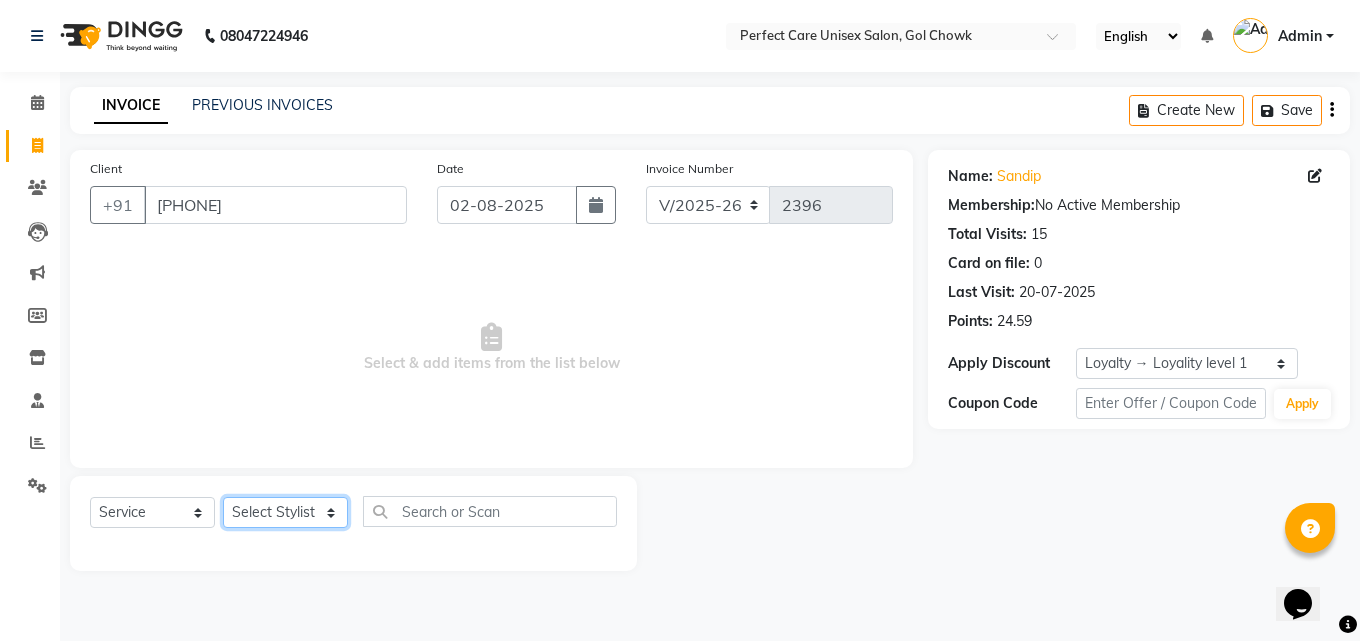 click on "Select Stylist MISS [LAST] MISS [LAST] MISS [LAST]  MISS [LAST] MISS [LAST] MISS.[LAST] MISS.[LAST]  MISS [LAST]  MISS. [LAST] MISS [LAST] mohbat MR. [LAST] MR.[LAST] MR. [LAST] MR. [LAST]  MR [LAST] MR. [LAST] MR. [LAST] MR.[LAST] MR.[LAST] MR. [LAST] MR.[LAST] MR. [LAST] MR.[LAST] MR.[LAST] MS [LAST] NONE [LAST]" 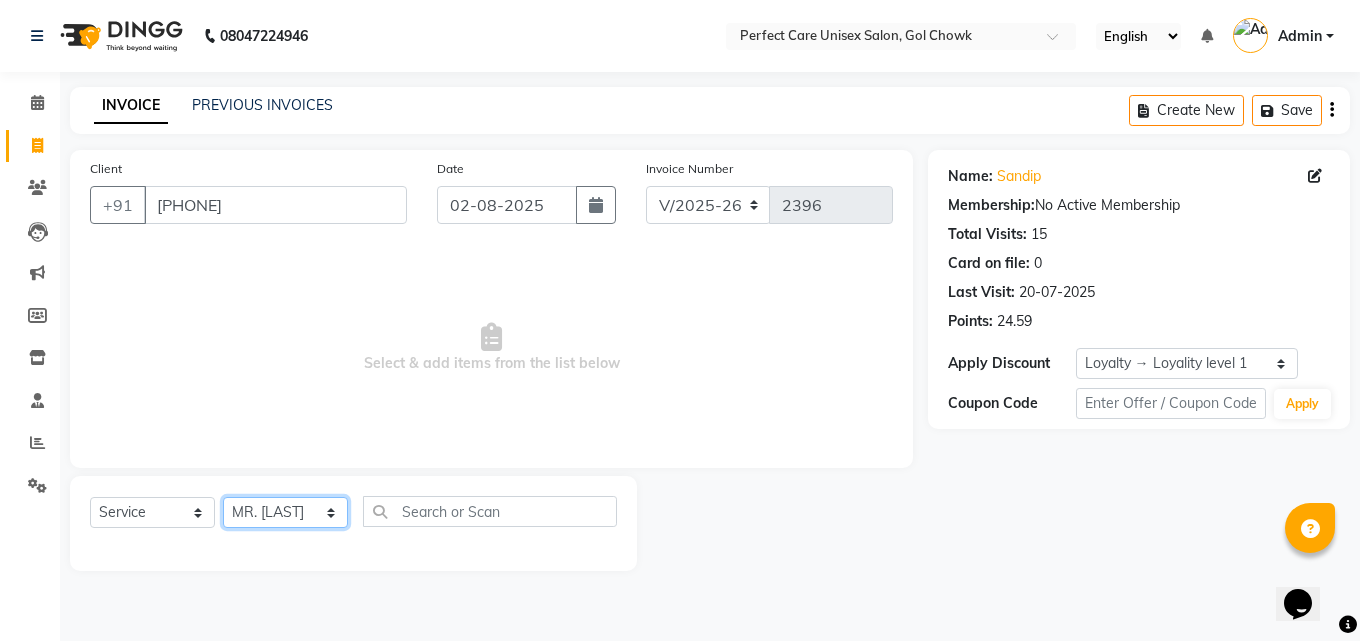 click on "Select Stylist MISS [LAST] MISS [LAST] MISS [LAST]  MISS [LAST] MISS [LAST] MISS.[LAST] MISS.[LAST]  MISS [LAST]  MISS. [LAST] MISS [LAST] mohbat MR. [LAST] MR.[LAST] MR. [LAST] MR. [LAST]  MR [LAST] MR. [LAST] MR. [LAST] MR.[LAST] MR.[LAST] MR. [LAST] MR.[LAST] MR. [LAST] MR.[LAST] MR.[LAST] MS [LAST] NONE [LAST]" 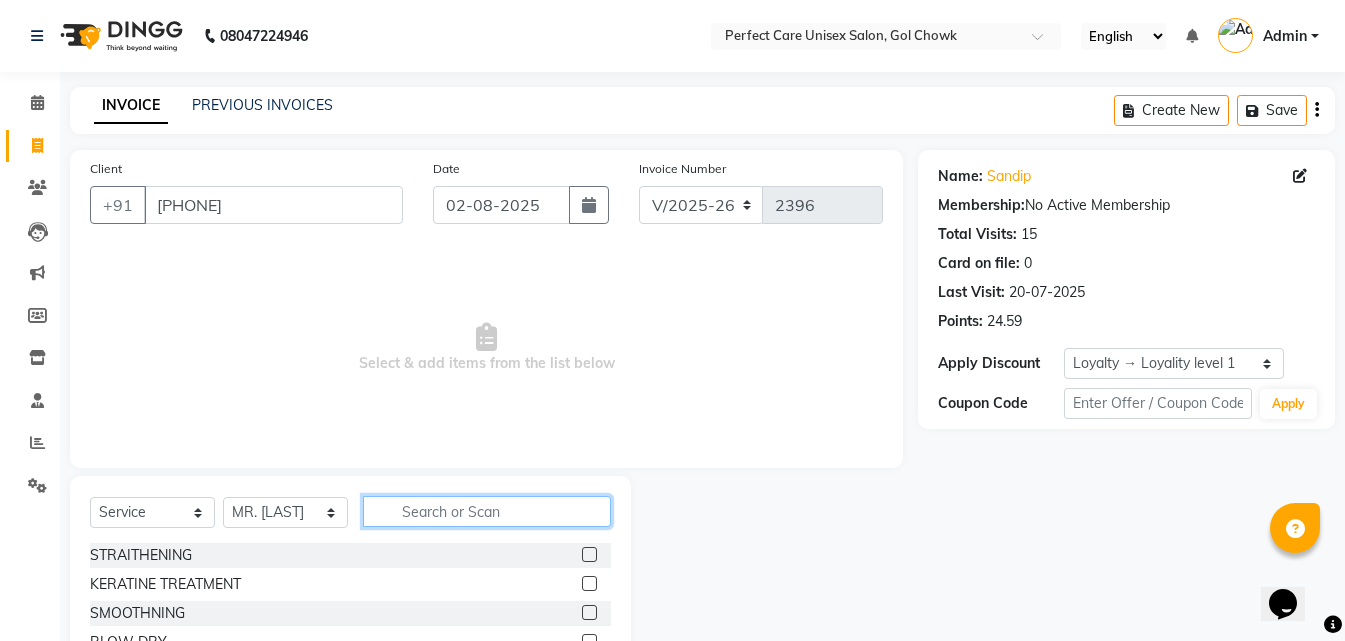 click 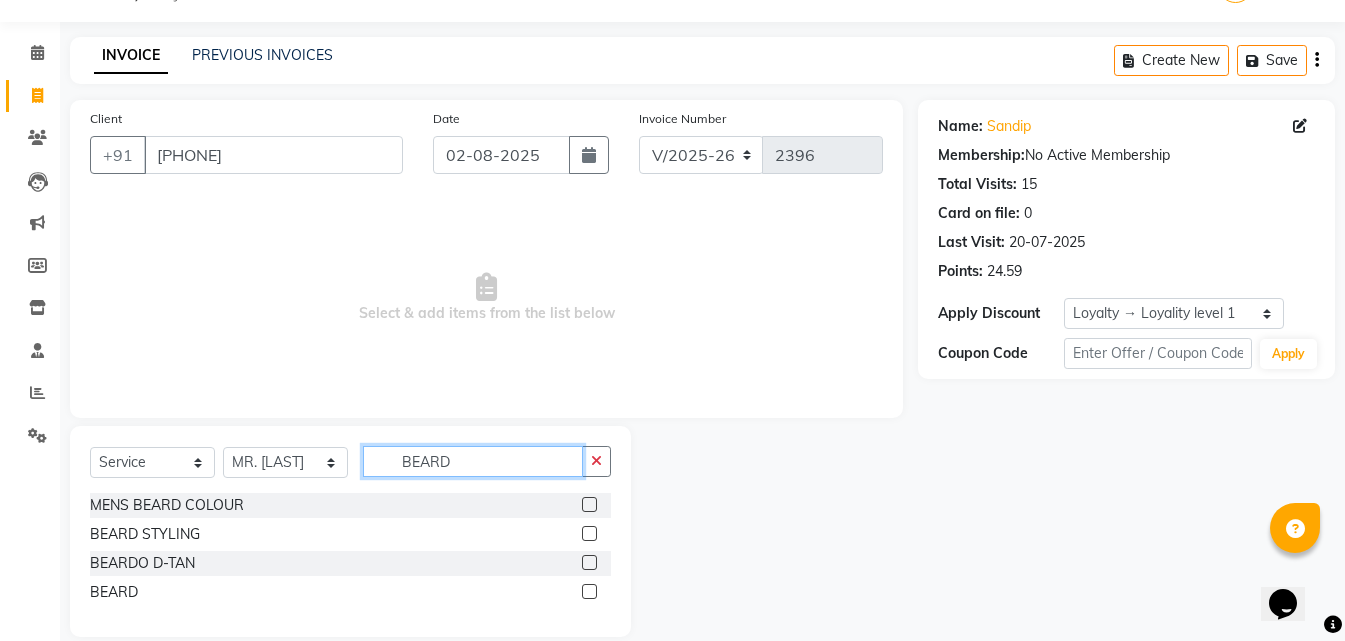 scroll, scrollTop: 76, scrollLeft: 0, axis: vertical 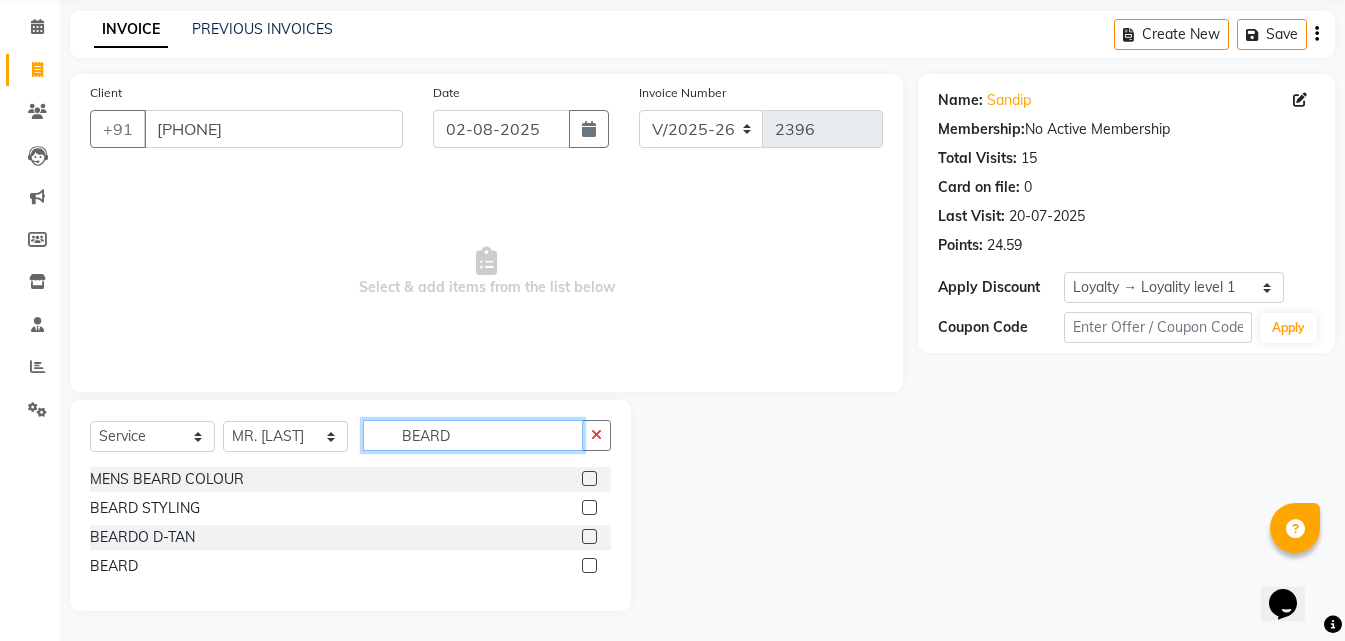 type on "BEARD" 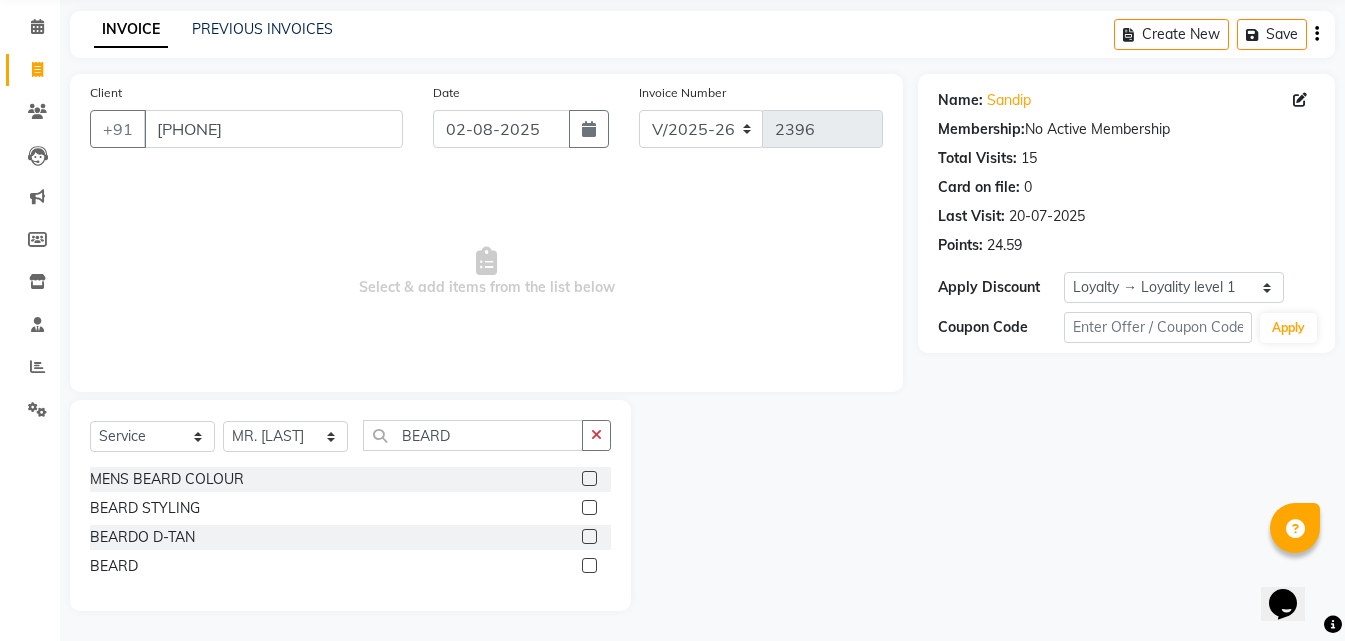 click 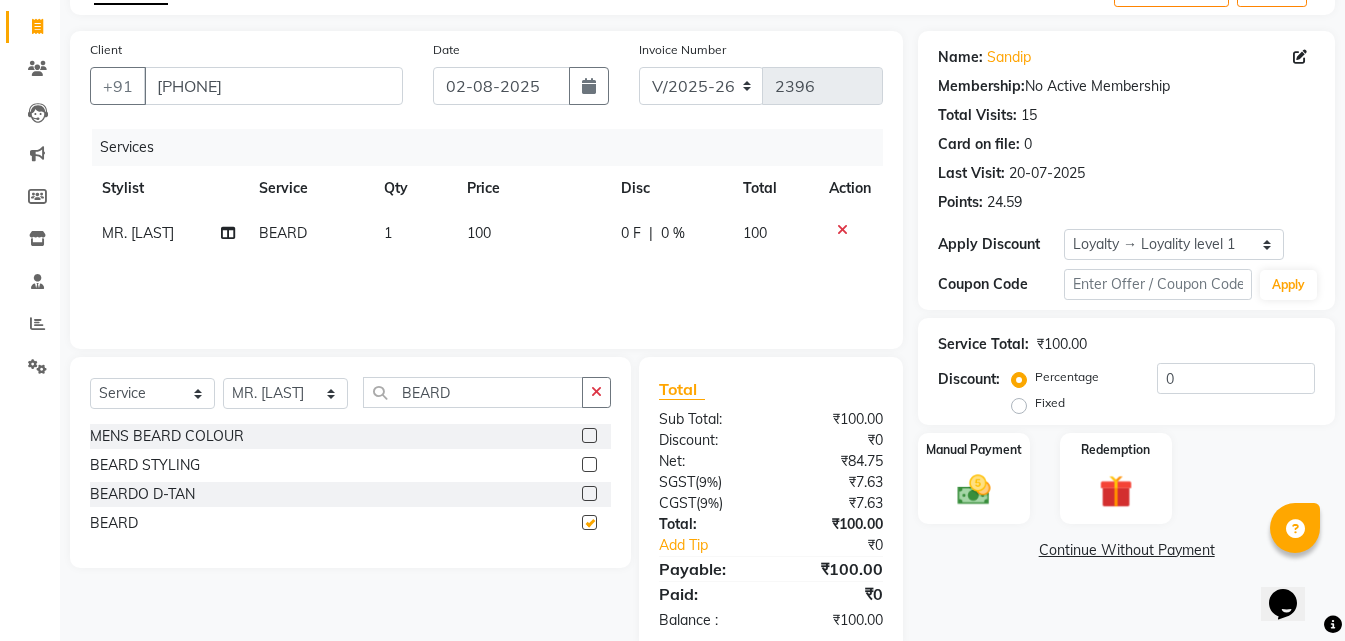 scroll, scrollTop: 159, scrollLeft: 0, axis: vertical 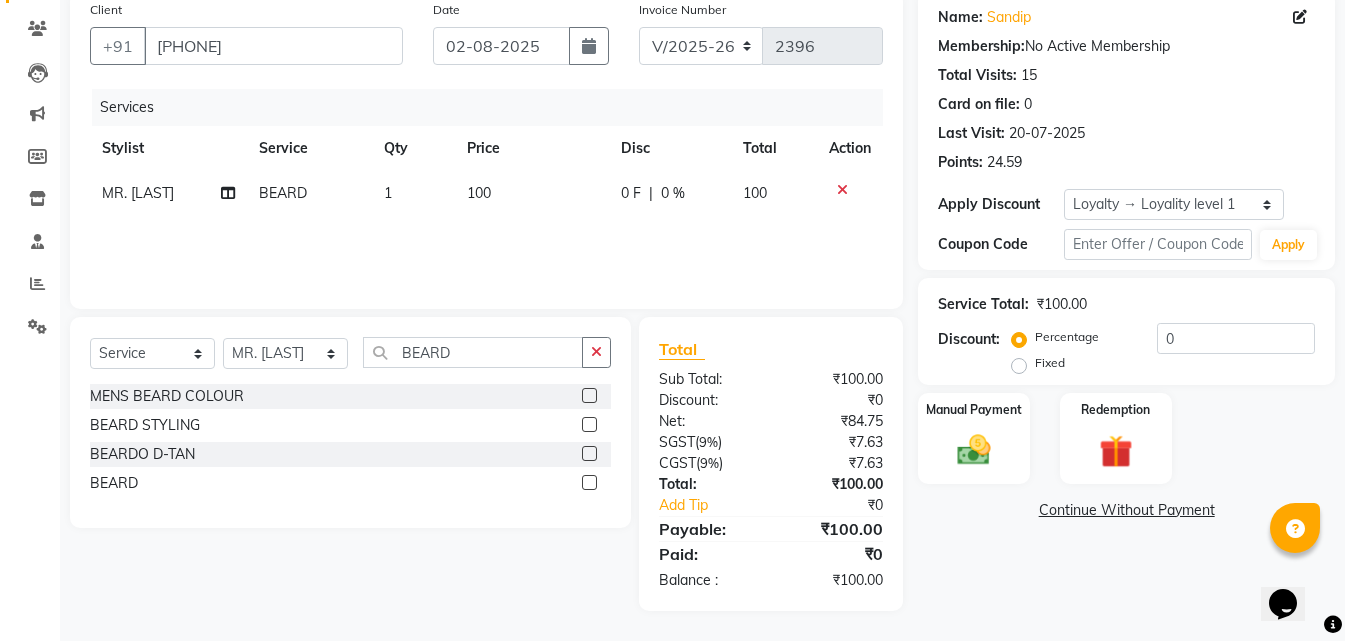 checkbox on "false" 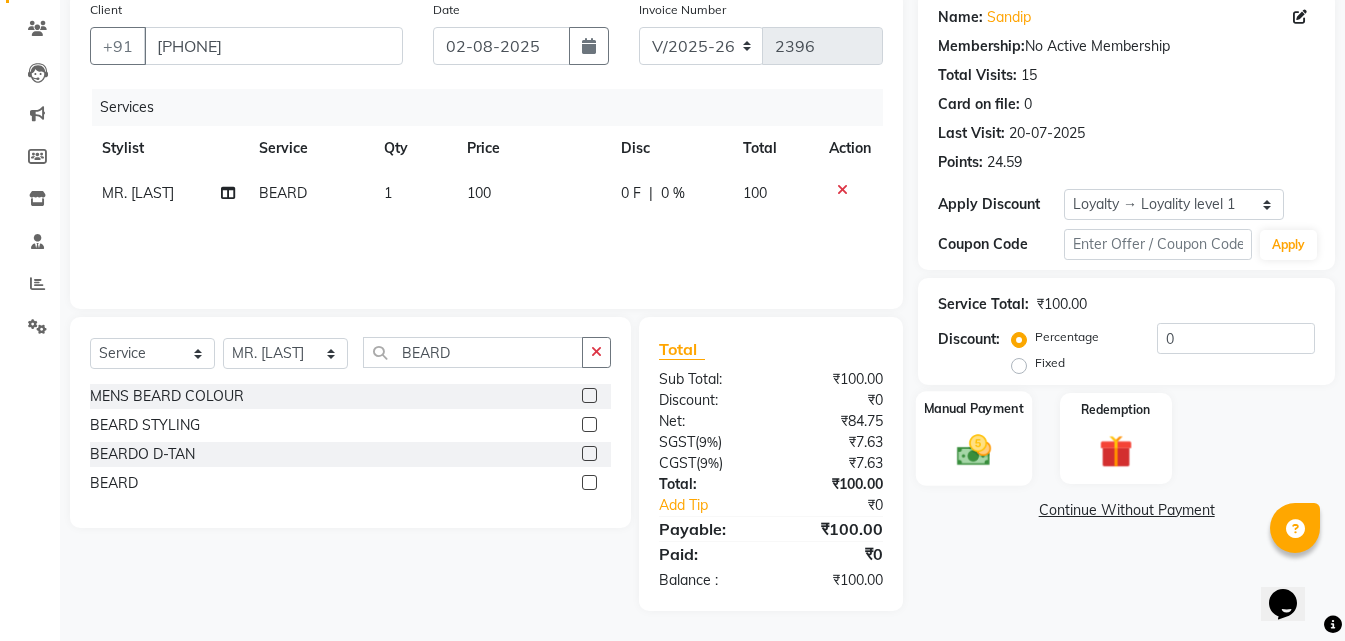 click 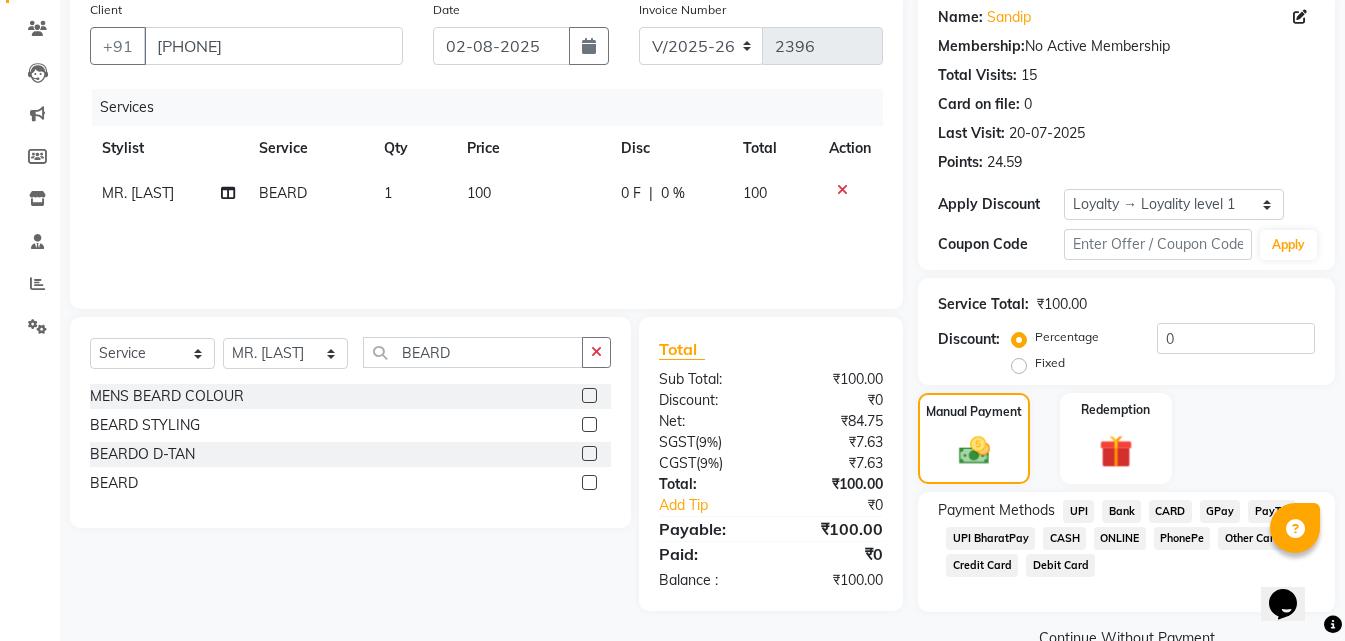 click on "ONLINE" 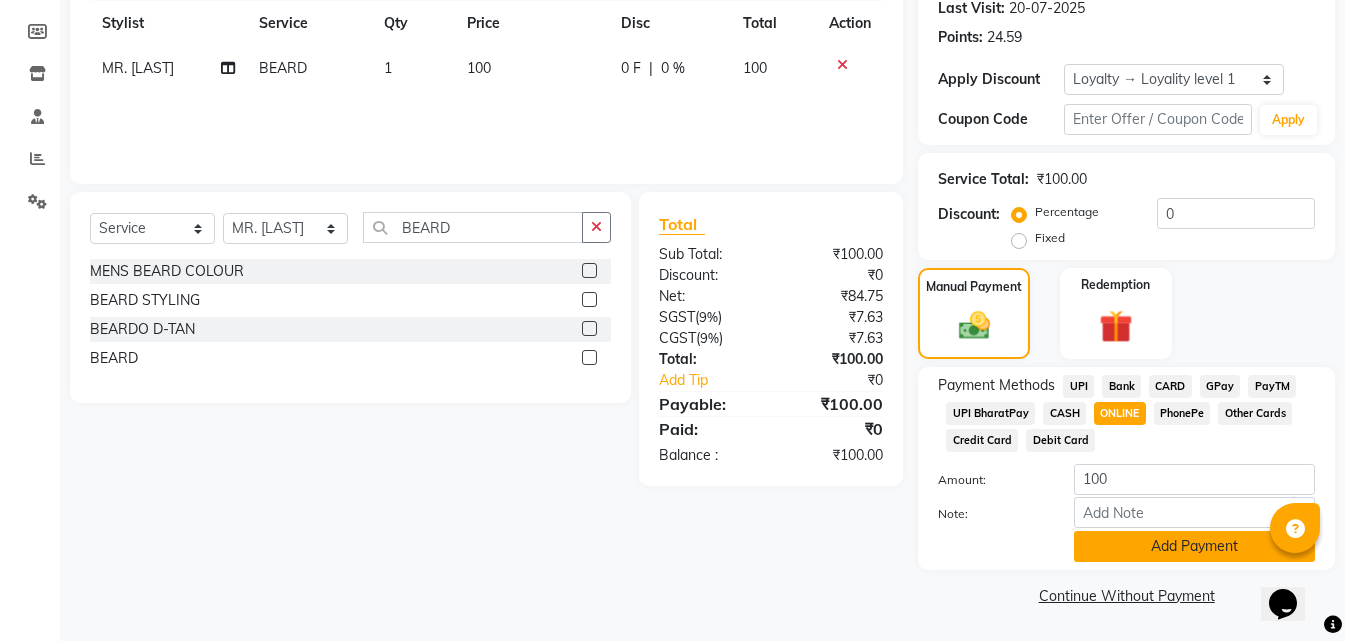 click on "Add Payment" 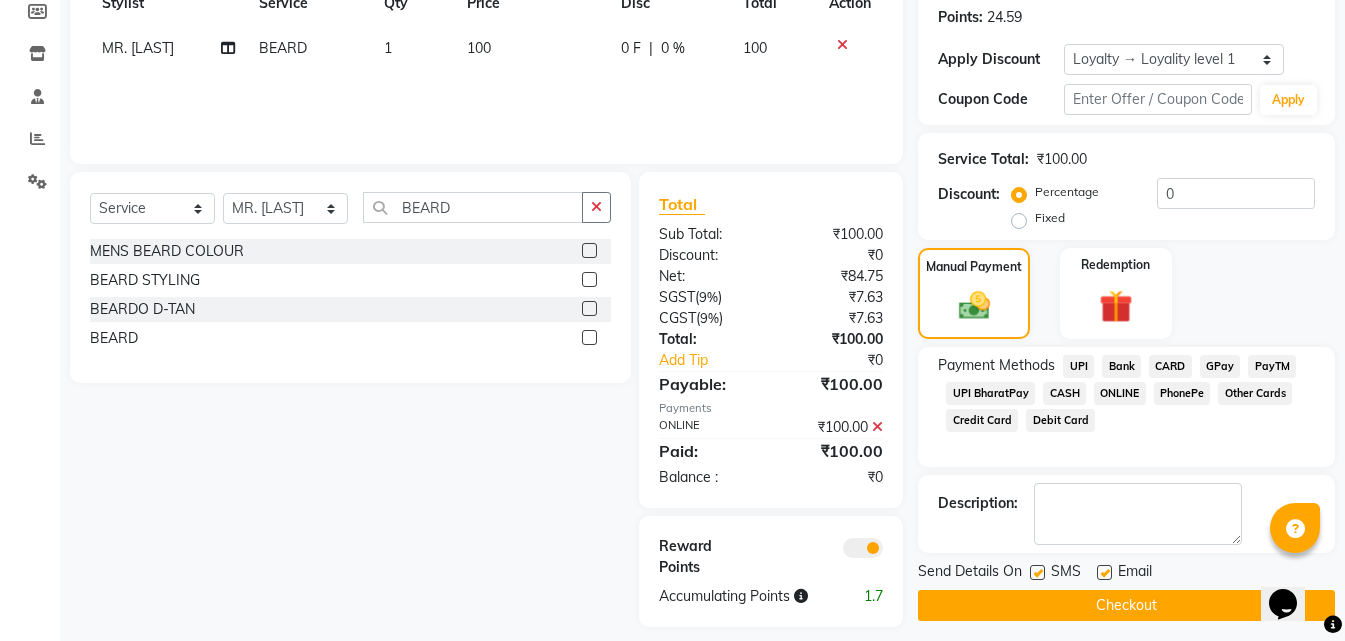scroll, scrollTop: 320, scrollLeft: 0, axis: vertical 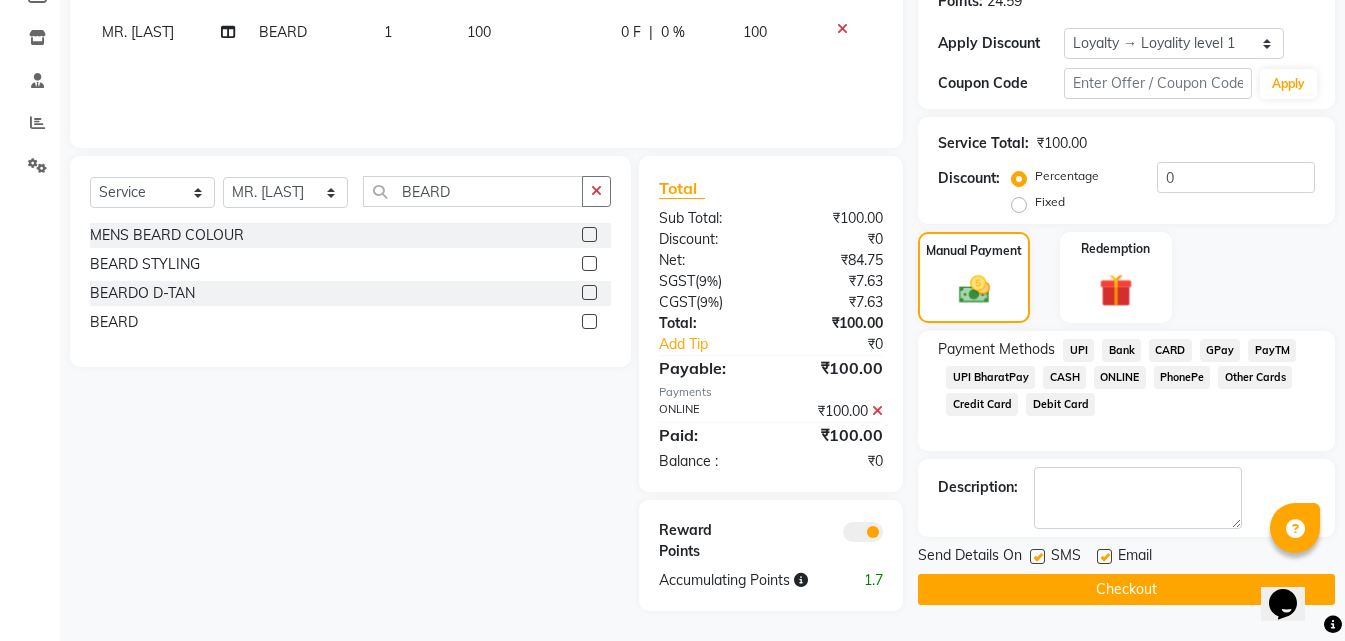 click on "Checkout" 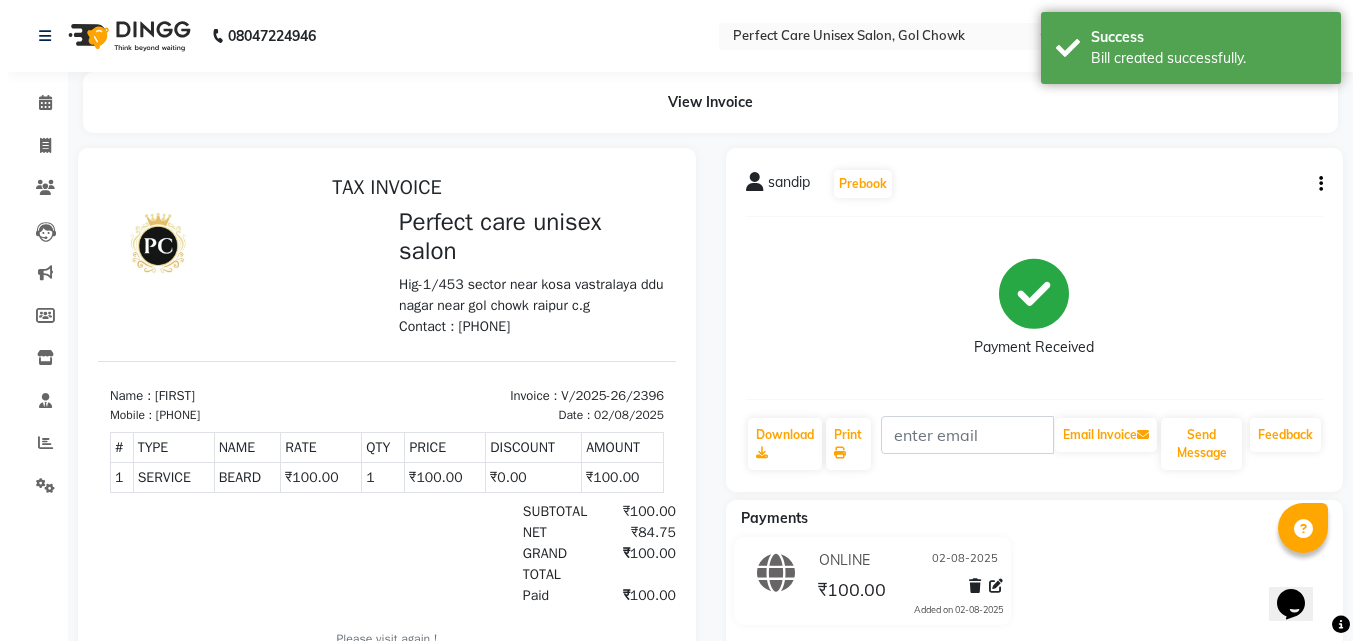 scroll, scrollTop: 0, scrollLeft: 0, axis: both 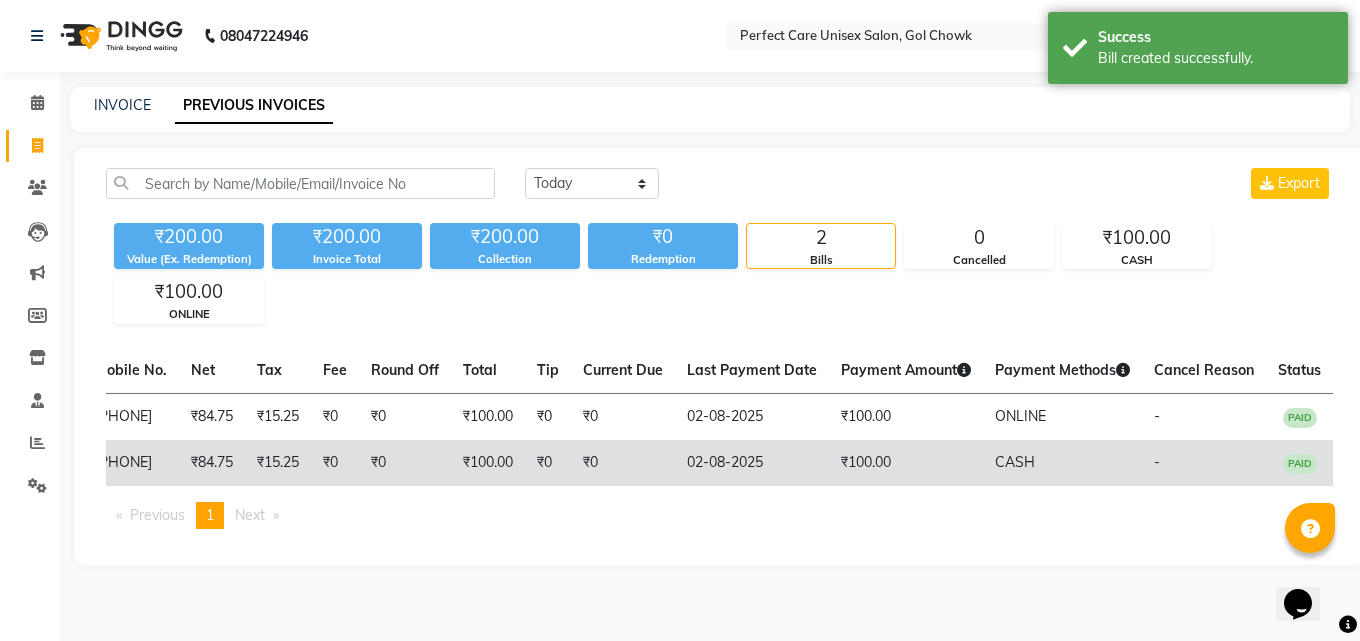drag, startPoint x: 475, startPoint y: 432, endPoint x: 777, endPoint y: 461, distance: 303.3892 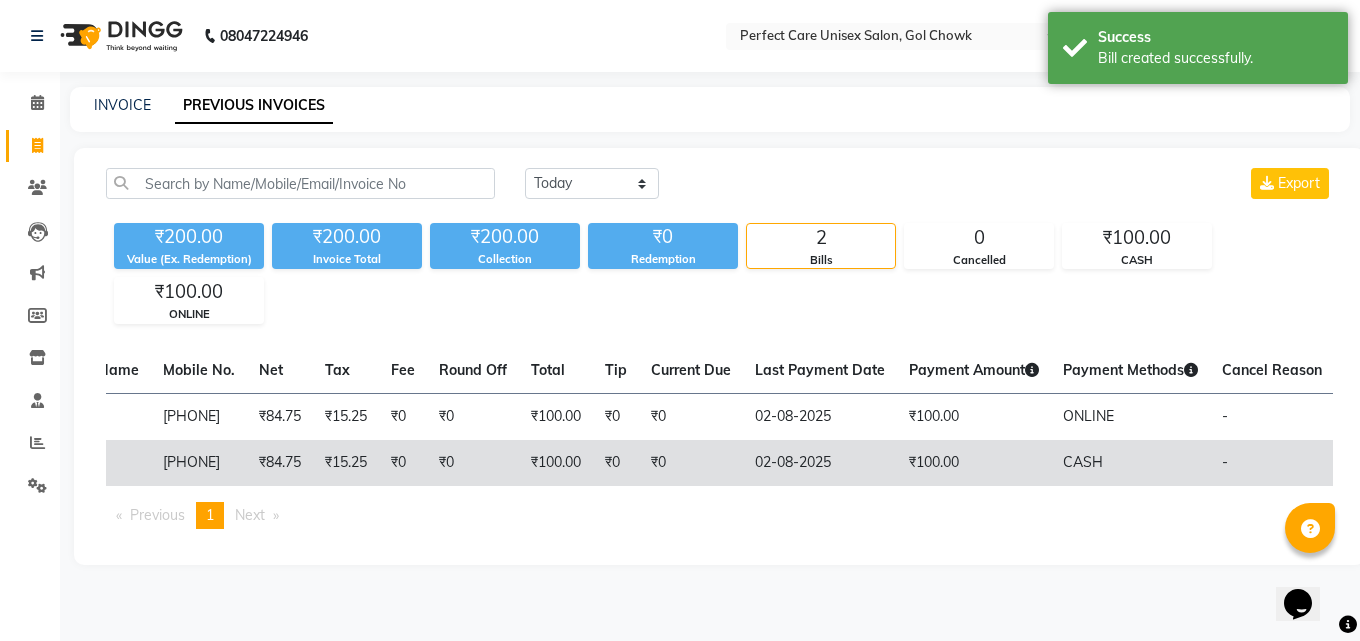 scroll, scrollTop: 0, scrollLeft: 0, axis: both 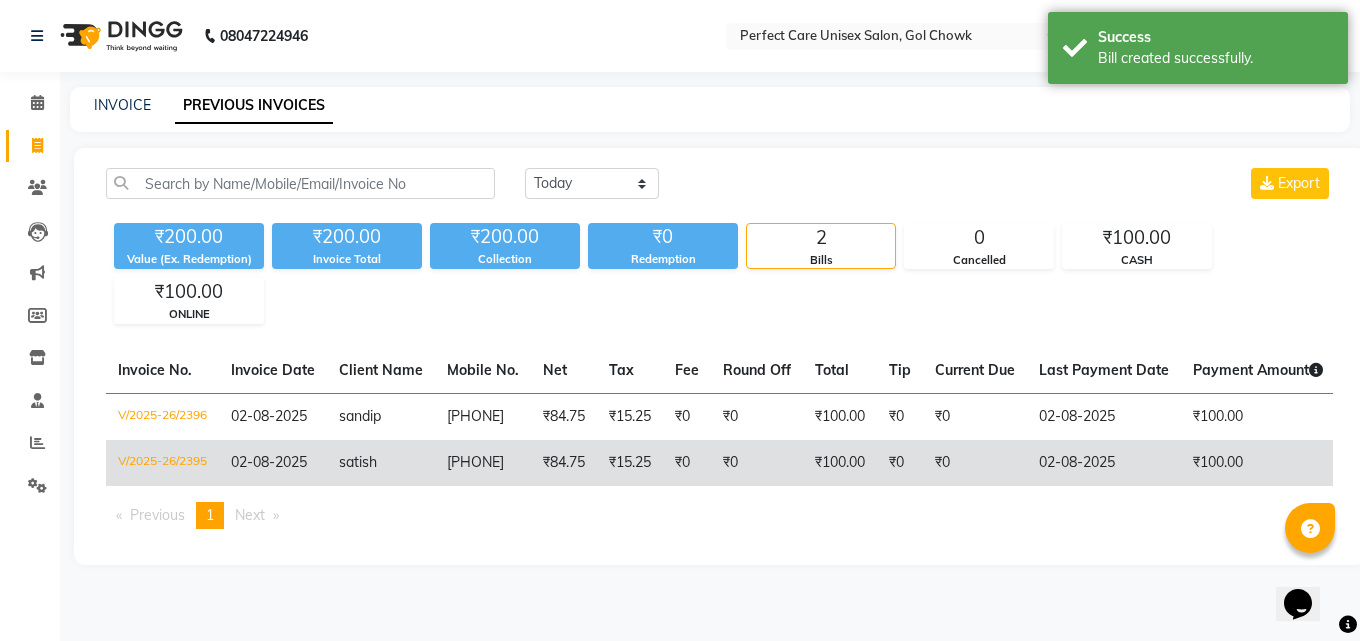 drag, startPoint x: 678, startPoint y: 451, endPoint x: 450, endPoint y: 447, distance: 228.03508 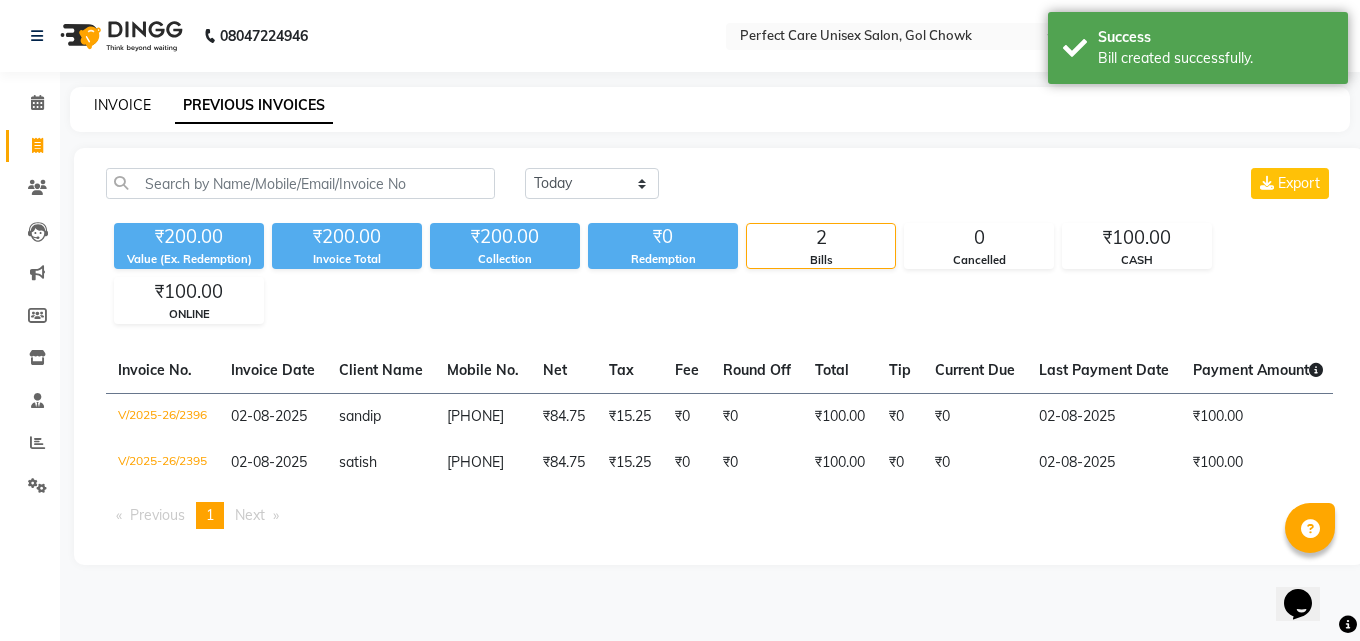 click on "INVOICE" 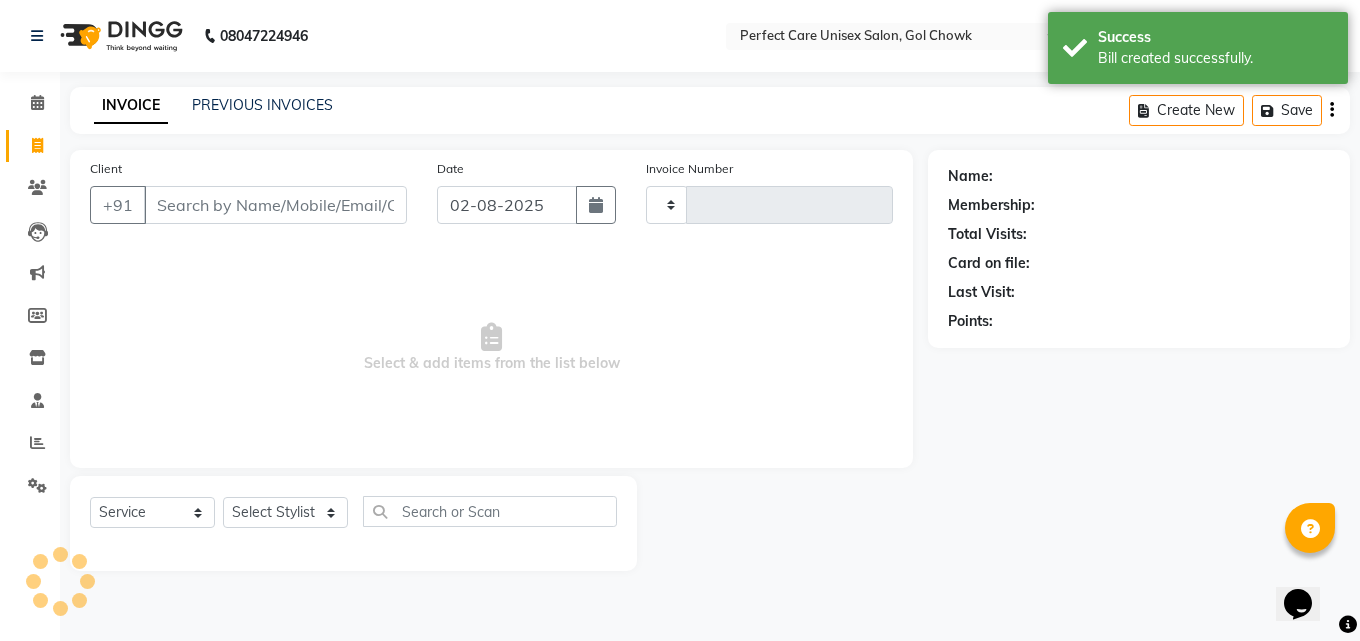 type on "2397" 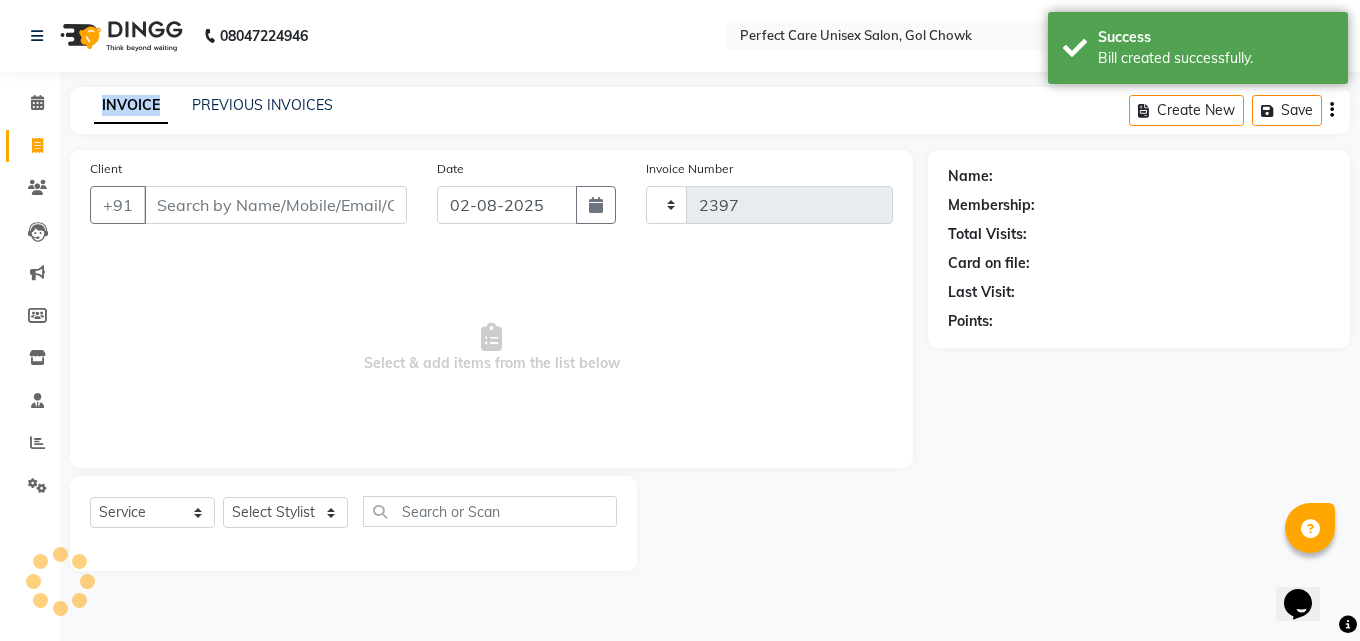 select on "4751" 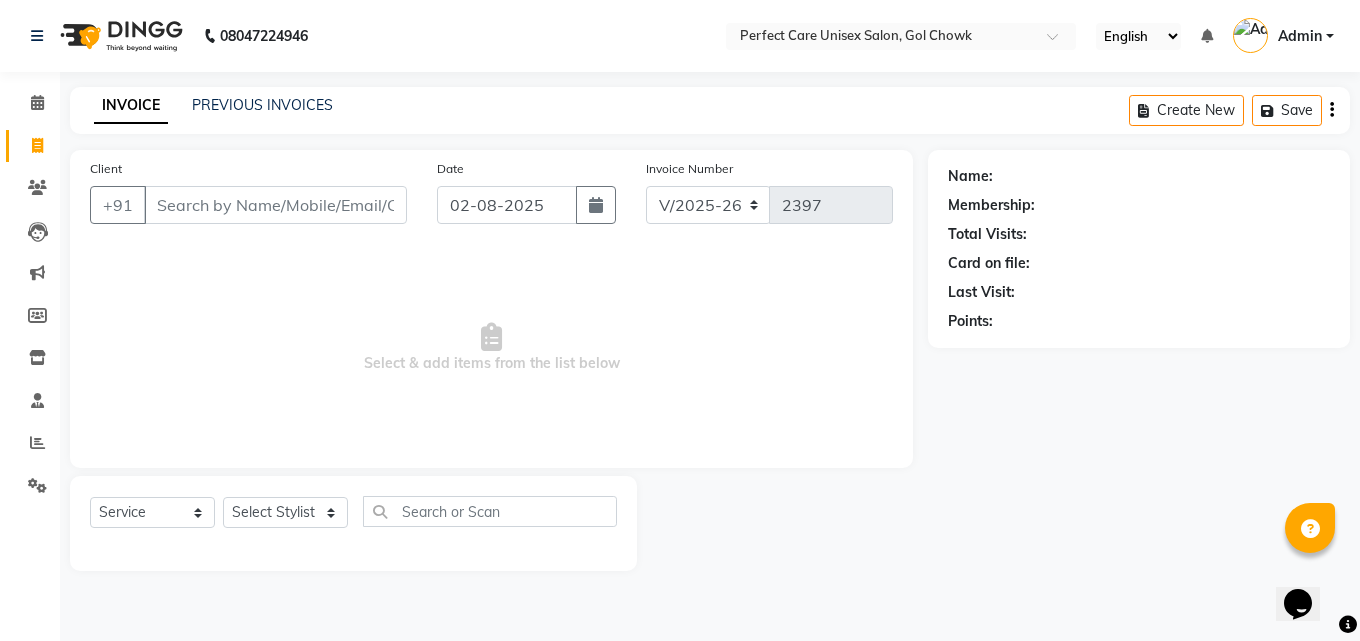 click on "INVOICE PREVIOUS INVOICES Create New   Save" 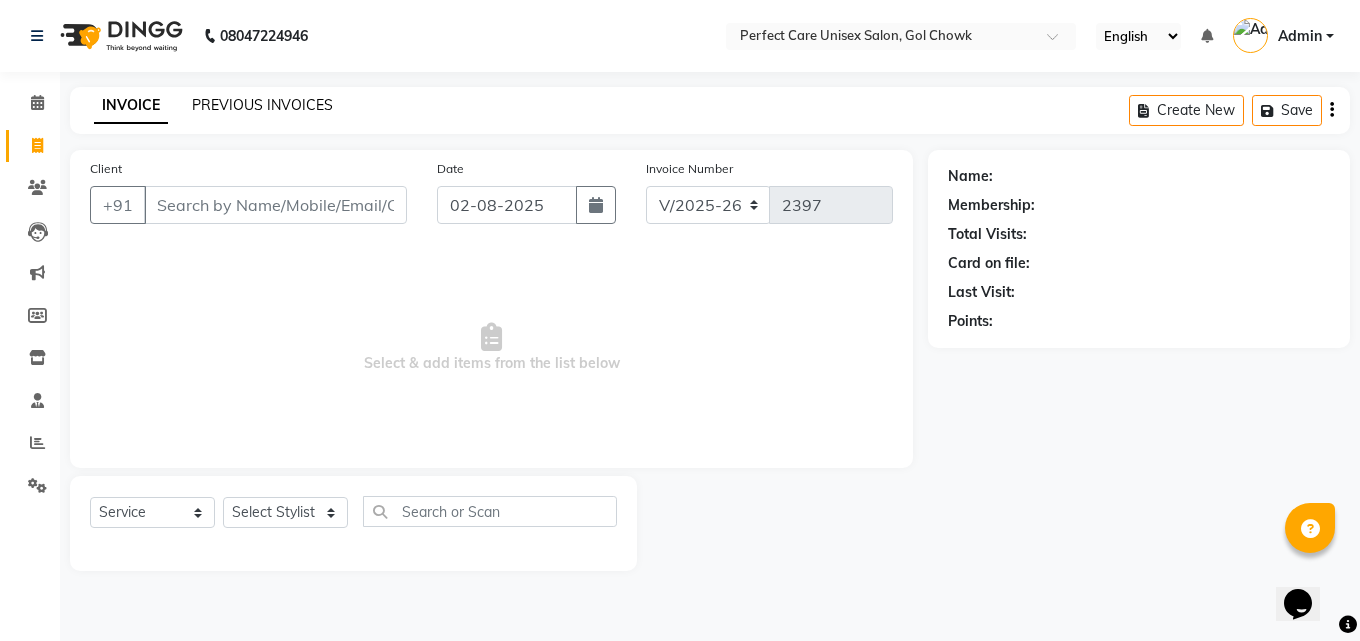 click on "PREVIOUS INVOICES" 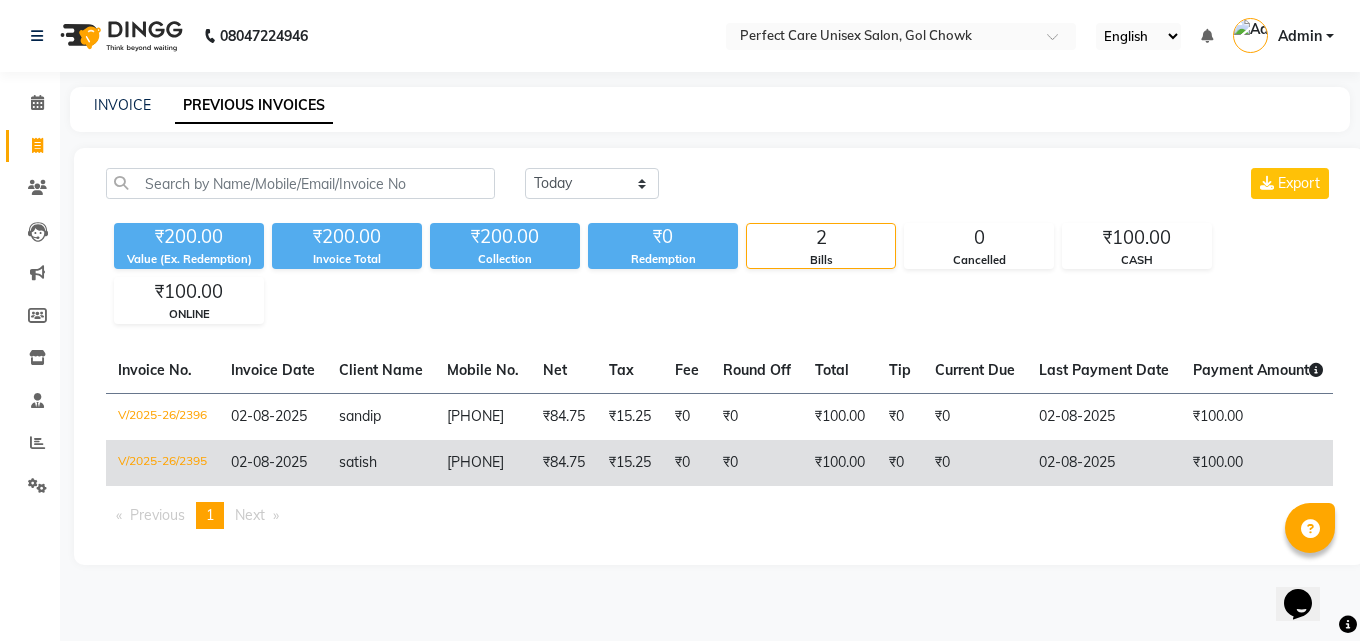 scroll, scrollTop: 0, scrollLeft: 378, axis: horizontal 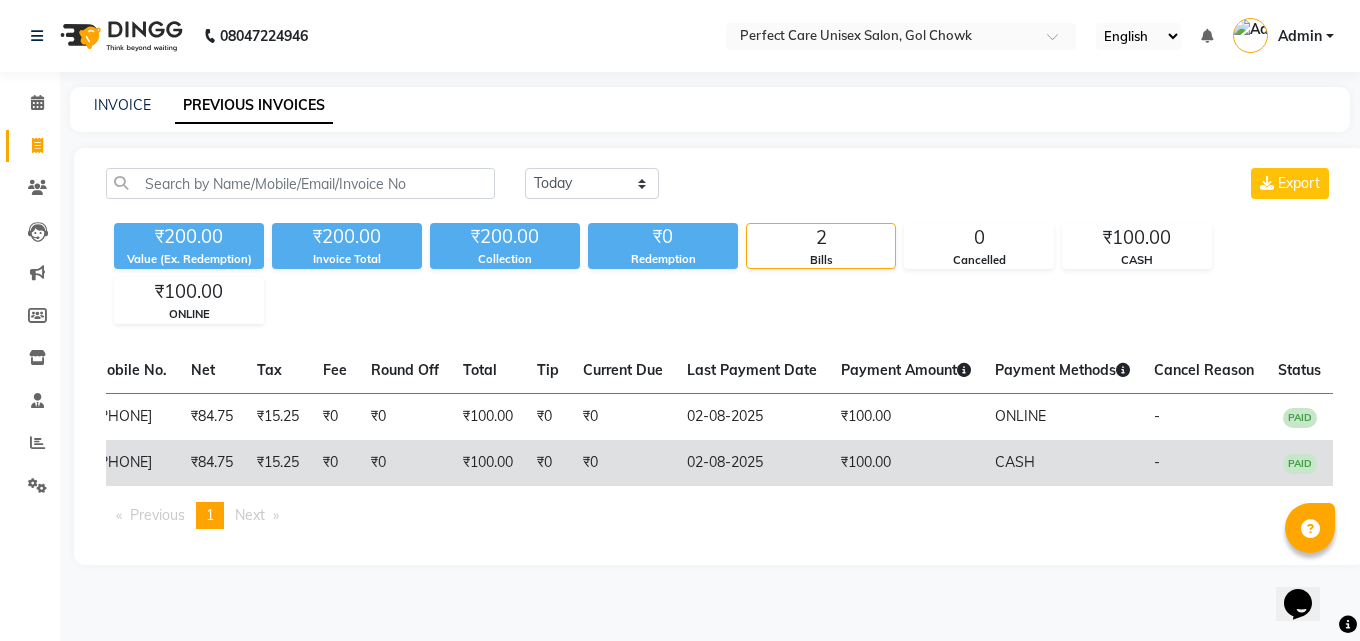 drag, startPoint x: 623, startPoint y: 429, endPoint x: 939, endPoint y: 465, distance: 318.04404 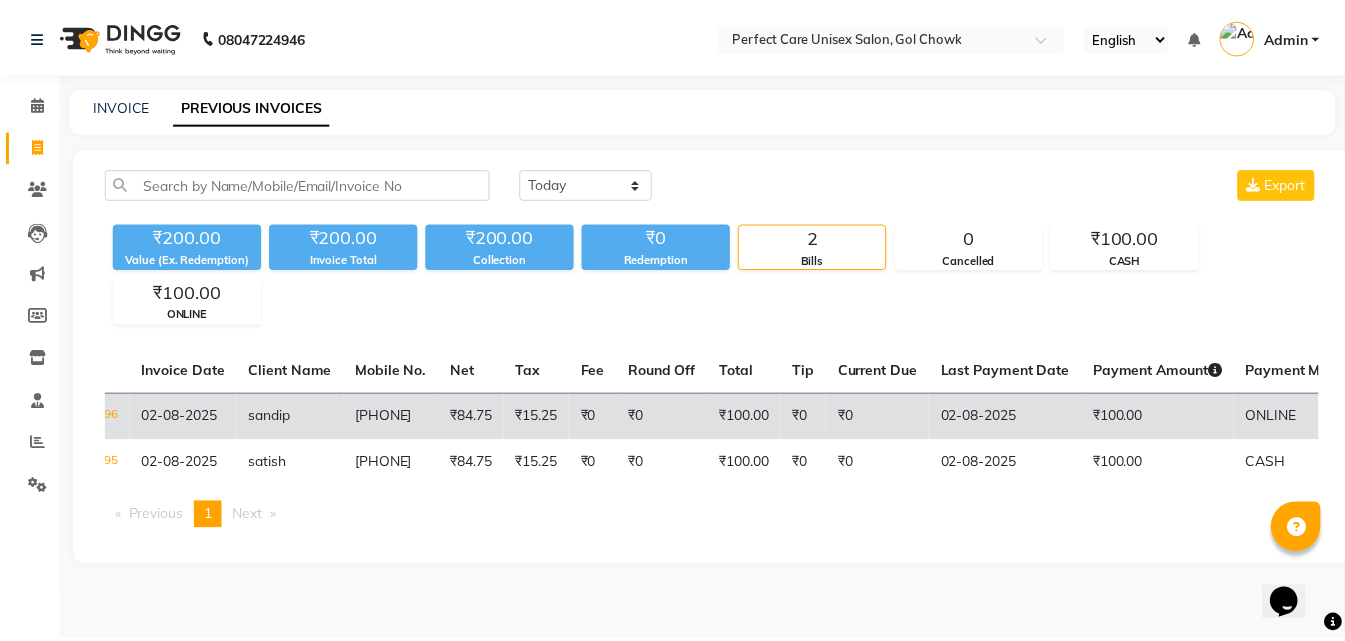 scroll, scrollTop: 0, scrollLeft: 0, axis: both 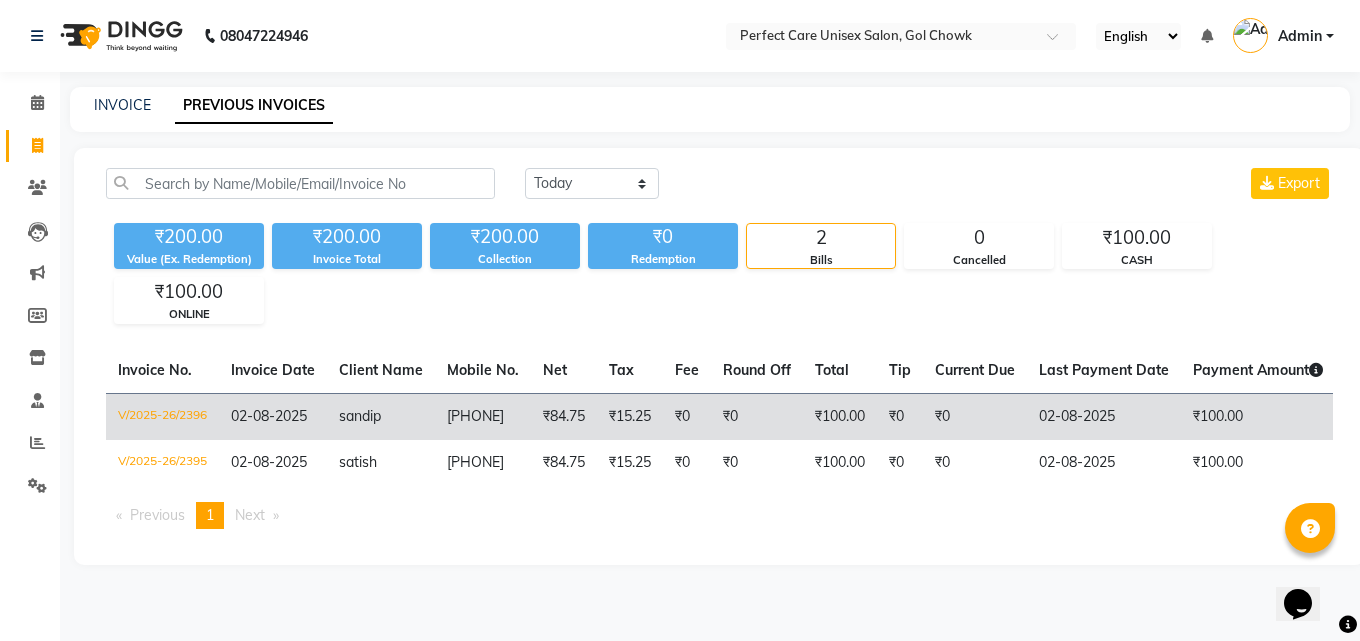 drag, startPoint x: 914, startPoint y: 438, endPoint x: 722, endPoint y: 431, distance: 192.12756 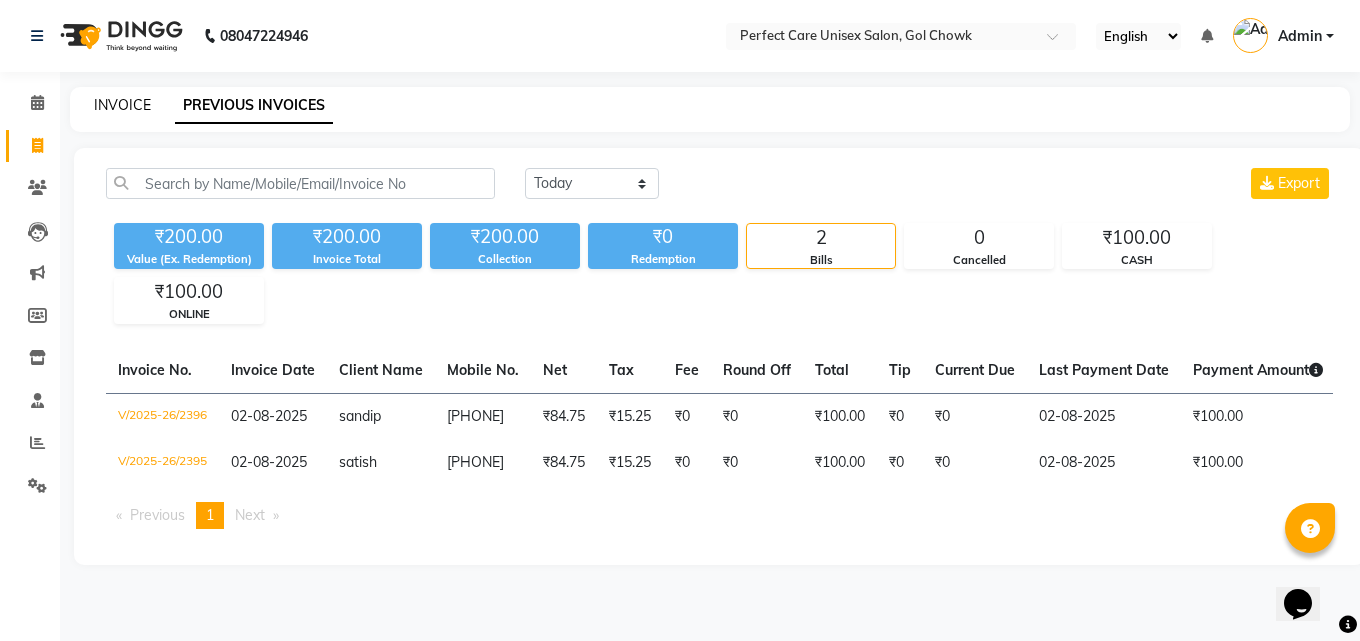 click on "INVOICE" 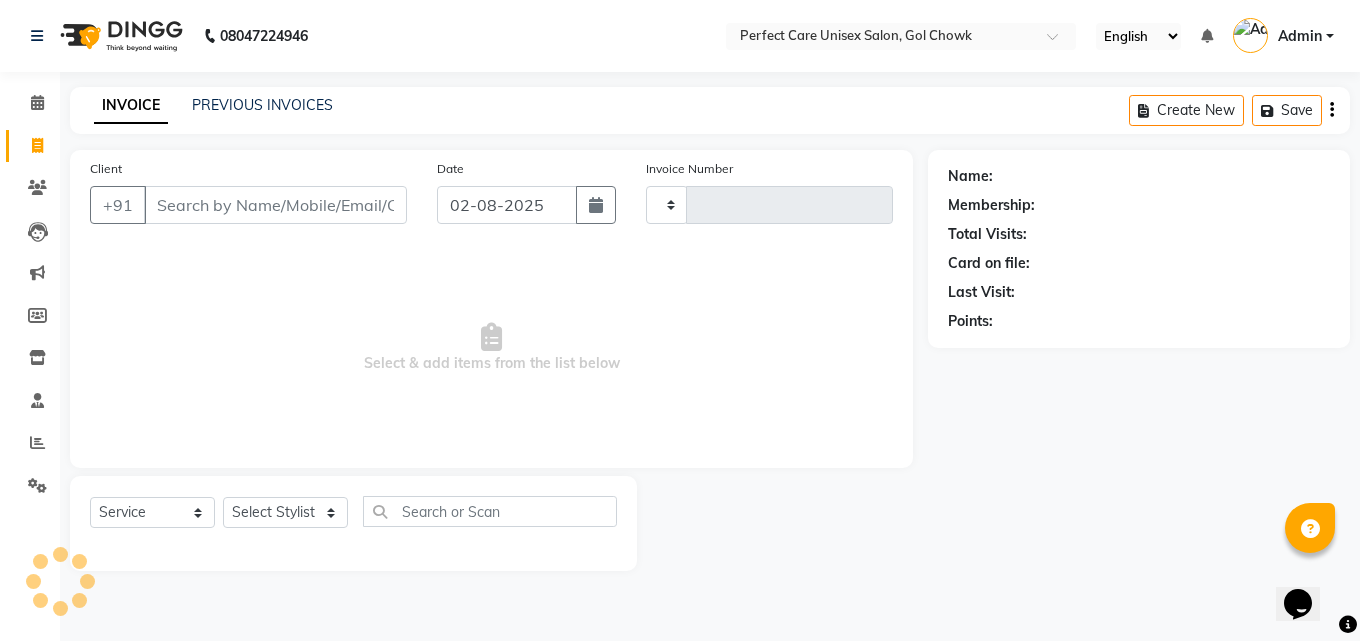 type on "2397" 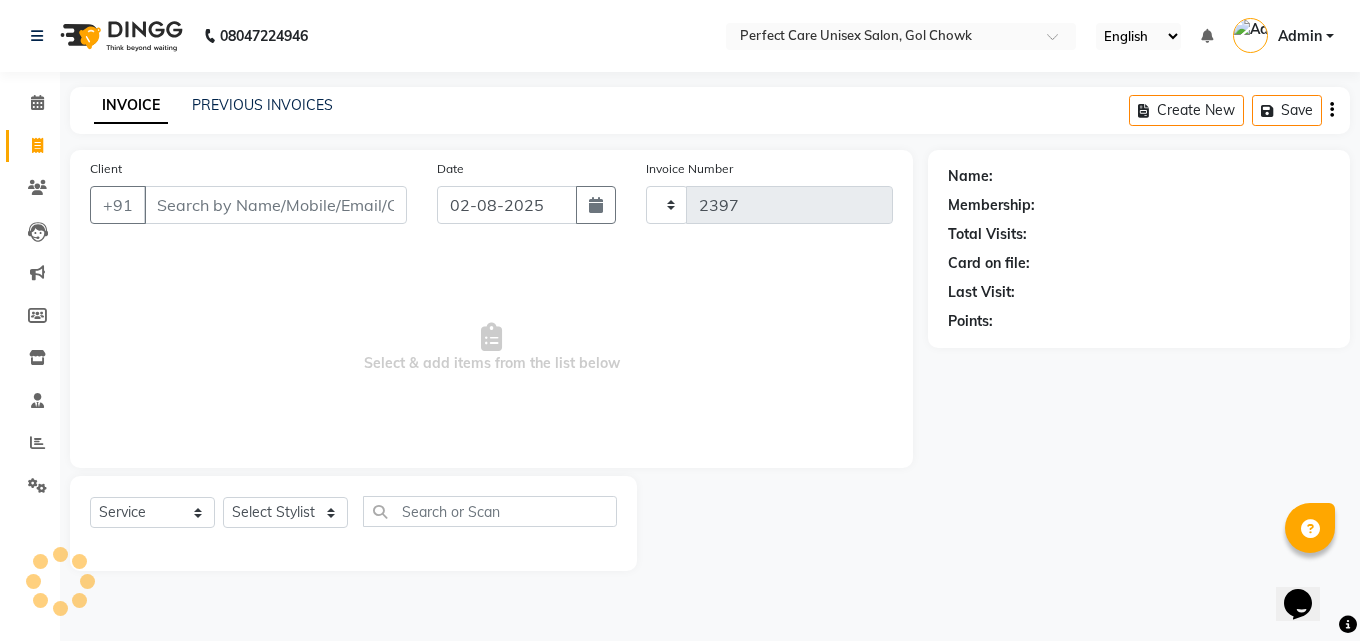 select on "4751" 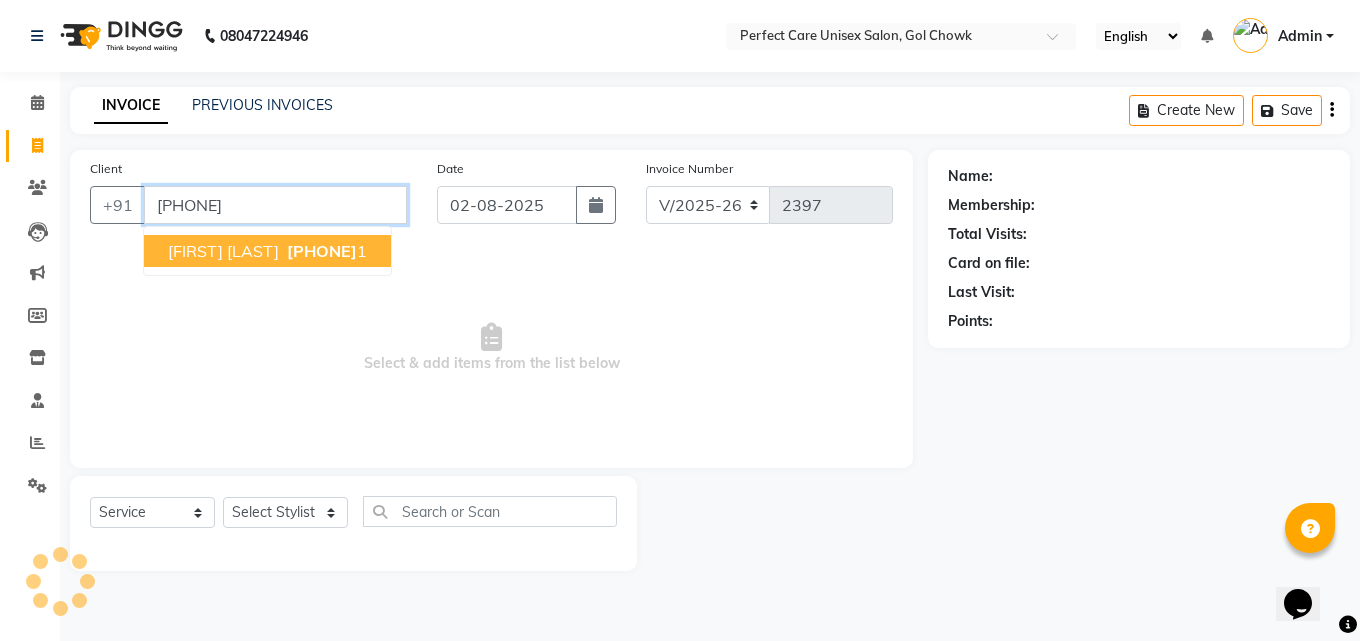 type on "[PHONE]" 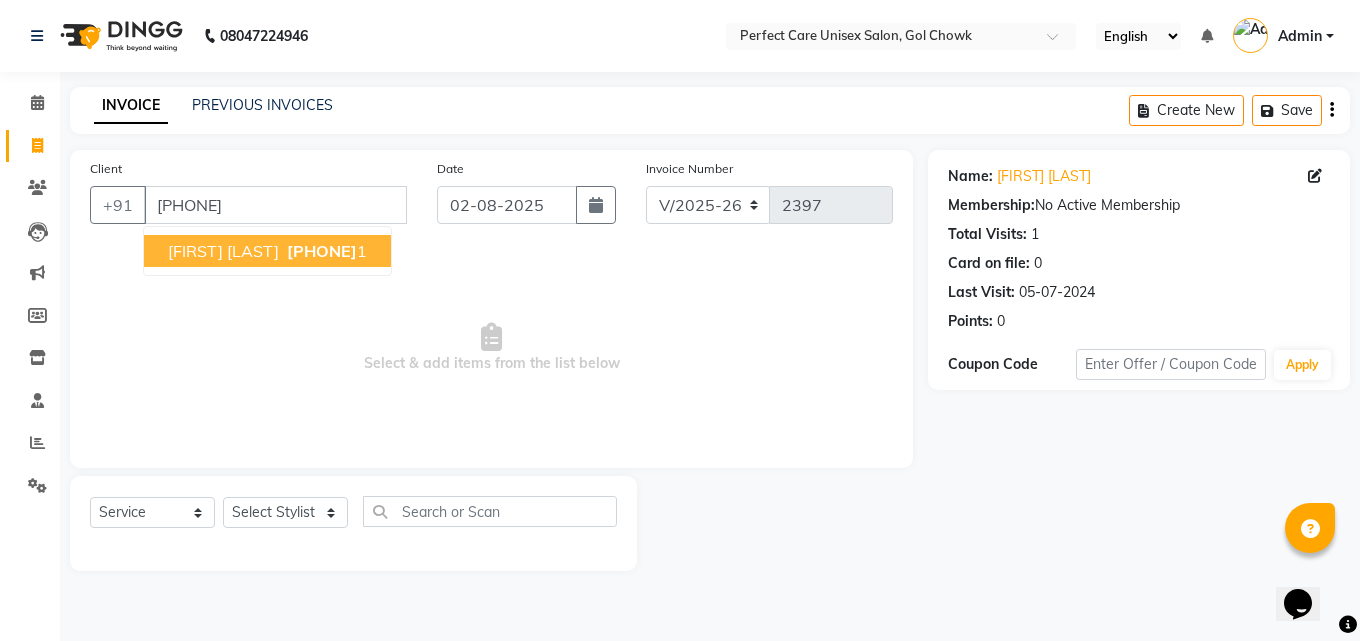 click on "[PHONE]" at bounding box center (322, 251) 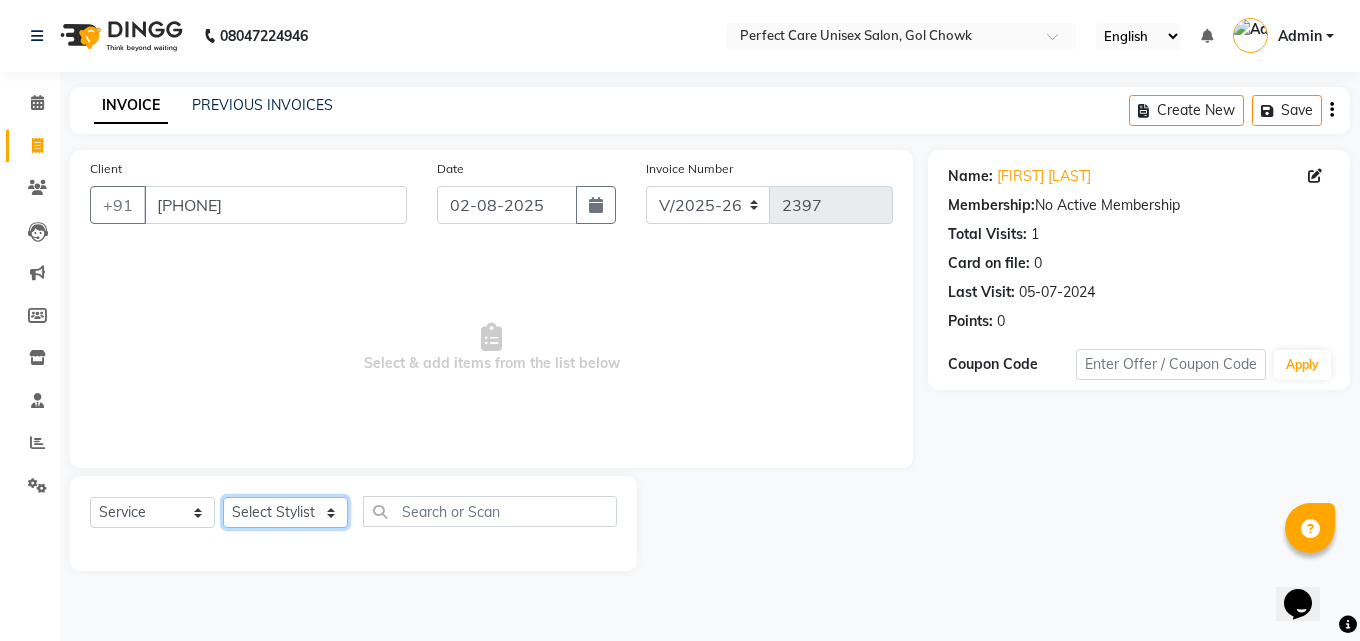 click on "Select Stylist MISS [LAST] MISS [LAST] MISS [LAST]  MISS [LAST] MISS [LAST] MISS.[LAST] MISS.[LAST]  MISS [LAST]  MISS. [LAST] MISS [LAST] mohbat MR. [LAST] MR.[LAST] MR. [LAST] MR. [LAST]  MR [LAST] MR. [LAST] MR. [LAST] MR.[LAST] MR.[LAST] MR. [LAST] MR.[LAST] MR. [LAST] MR.[LAST] MR.[LAST] MS [LAST] NONE [LAST]" 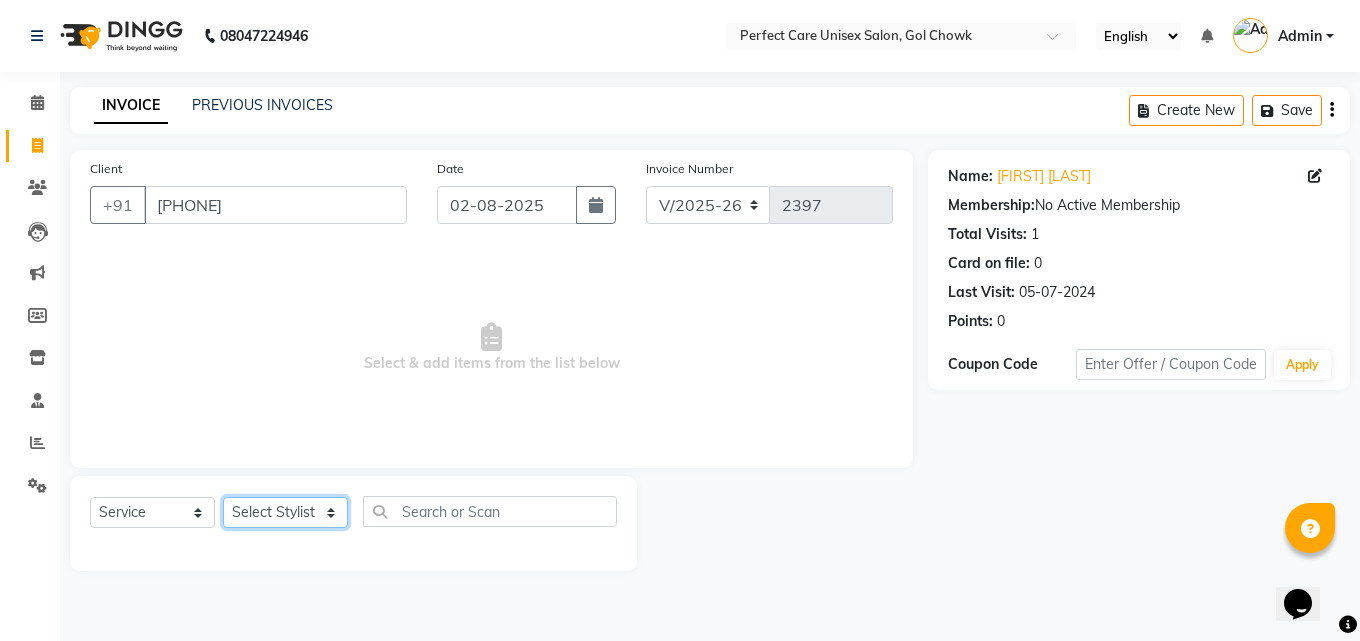 select on "86172" 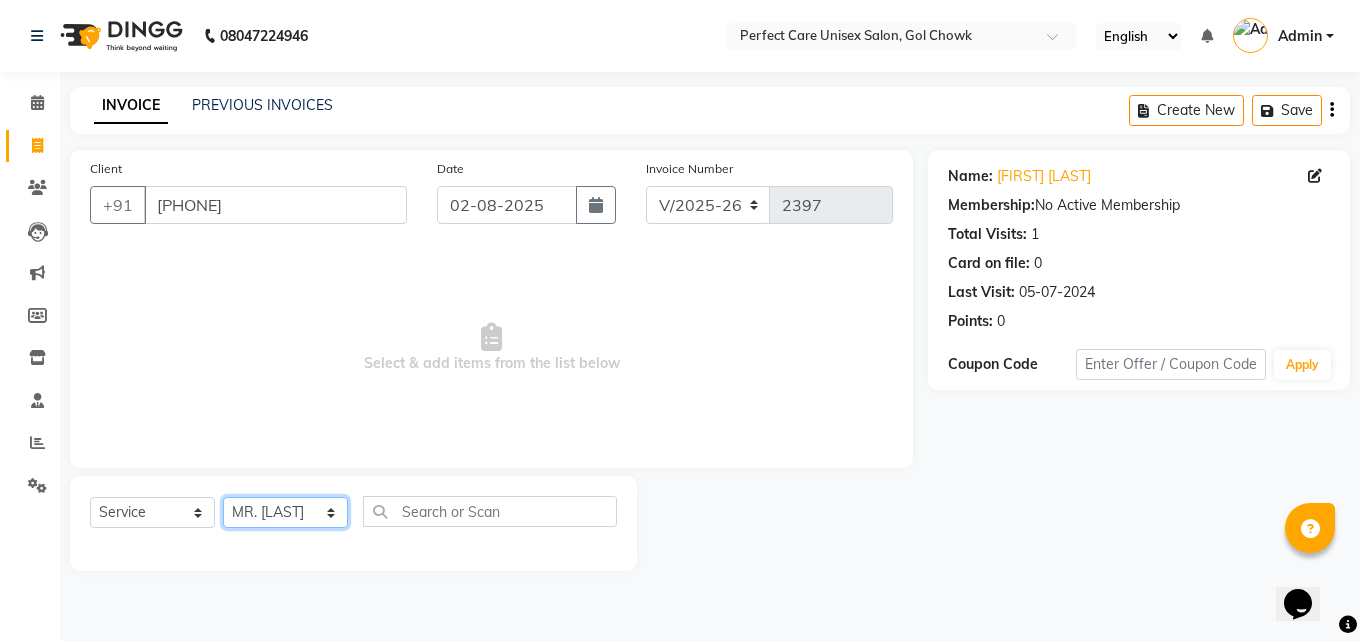 click on "Select Stylist MISS [LAST] MISS [LAST] MISS [LAST]  MISS [LAST] MISS [LAST] MISS.[LAST] MISS.[LAST]  MISS [LAST]  MISS. [LAST] MISS [LAST] mohbat MR. [LAST] MR.[LAST] MR. [LAST] MR. [LAST]  MR [LAST] MR. [LAST] MR. [LAST] MR.[LAST] MR.[LAST] MR. [LAST] MR.[LAST] MR. [LAST] MR.[LAST] MR.[LAST] MS [LAST] NONE [LAST]" 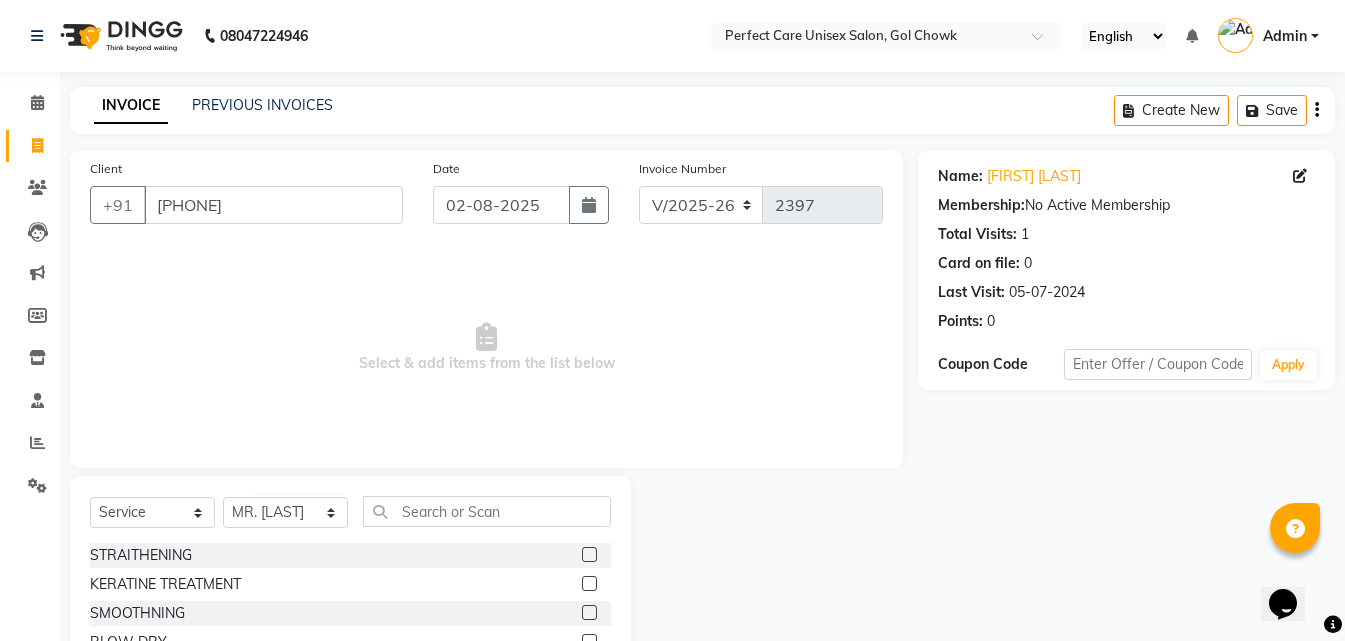 click on "Select  Service  Product  Membership  Package Voucher Prepaid Gift Card  Select Stylist MISS [LAST] MISS [LAST] MISS [LAST]  MISS [LAST] MISS [LAST] MISS.[LAST] MISS.[LAST]  MISS [LAST]  MISS. [LAST] MISS [LAST] mohbat MR. [LAST] MR.[LAST] MR. [LAST] MR. [LAST]  MR [LAST] MR. [LAST] MR. [LAST] MR.[LAST] MR.[LAST] MR. [LAST] MR.[LAST] MR. [LAST] MR.[LAST] MR.[LAST] MS [LAST] NONE [LAST] STRAITHENING  KERATINE TREATMENT   SMOOTHNING  BLOW DRY  HiGHLIGHTS  PER STREAK( 300 )  MENS HAIR COLOUR   MENS BEARD COLOUR   ROOT TOUCHUP FEMALE  FULL HAND  CHOCLATE WAX  FULL LEG CHOCLATE WAX  UNDERARMS CHOCLATE WAX  FULL HAND NORMAL WAX  UNDERARMS NORMAL WAX  FULL LEG NORMAL WAX  FULL HAND RICA WAX  FULL LEG RICA WAX  EYE BROWS   UPPER LIP  FOR HEAD   CHIN  SIDE LOCK NORMAL WAX  SIDE LOCK THREAD  SIDE LOCK RICA WAX   HAIR SPA  HAIR IRONING   FEMALE HAIR WASH   FEMALE HAIR DO   NOSE WAX  HAIR CUT FEMALE  TOUCH-UP  FACIAL  BLEACH  BODY POLISH  BEARD STYLING  GLOBAL COLOR  B WAXING  HALF LEG RICA WAX  UNDERARMS RICA WAX" 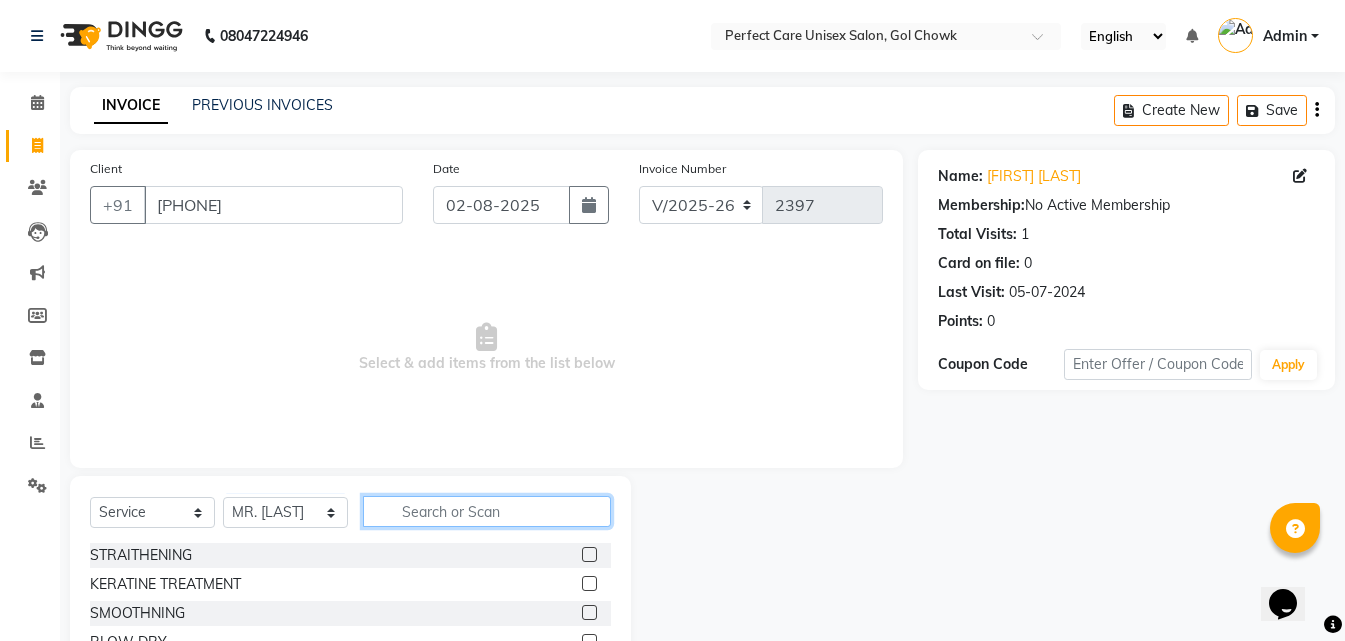 click 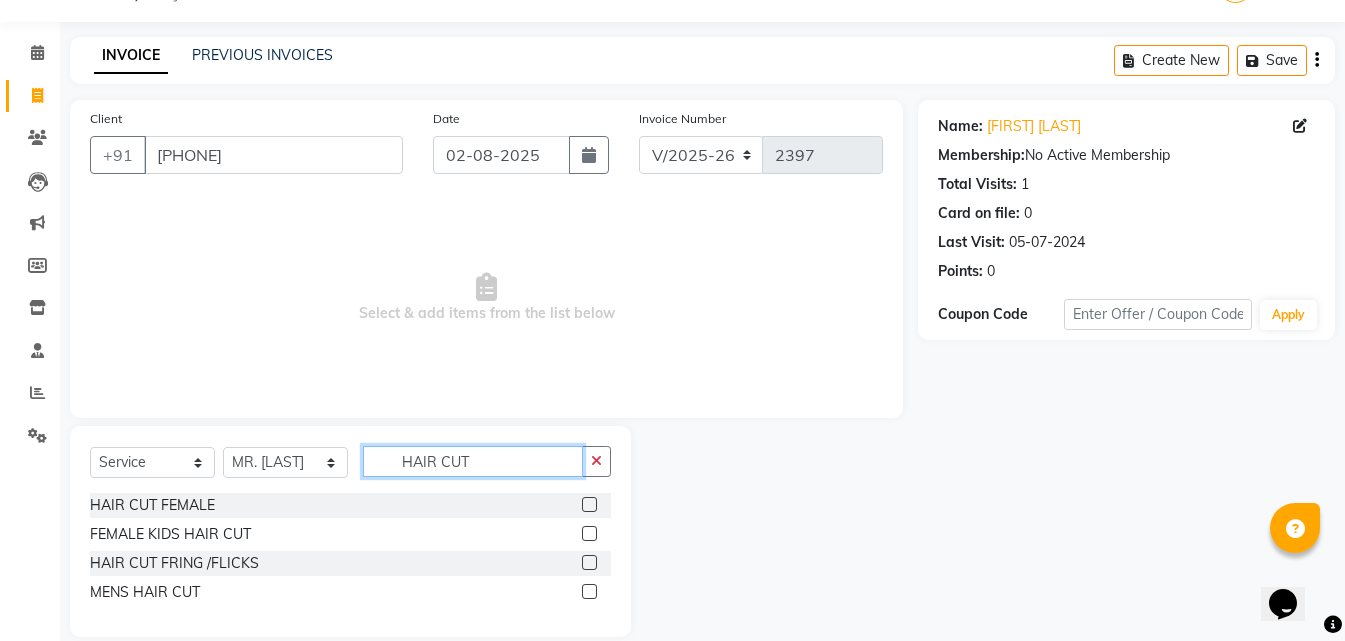 scroll, scrollTop: 76, scrollLeft: 0, axis: vertical 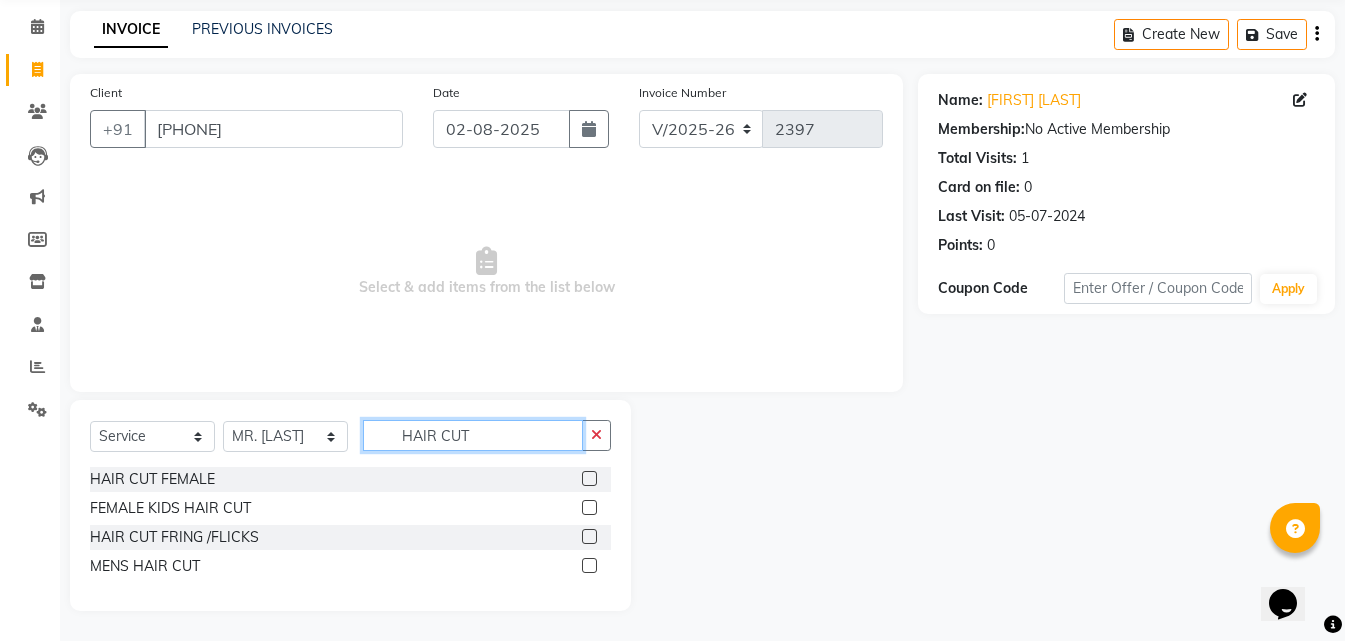 type on "HAIR CUT" 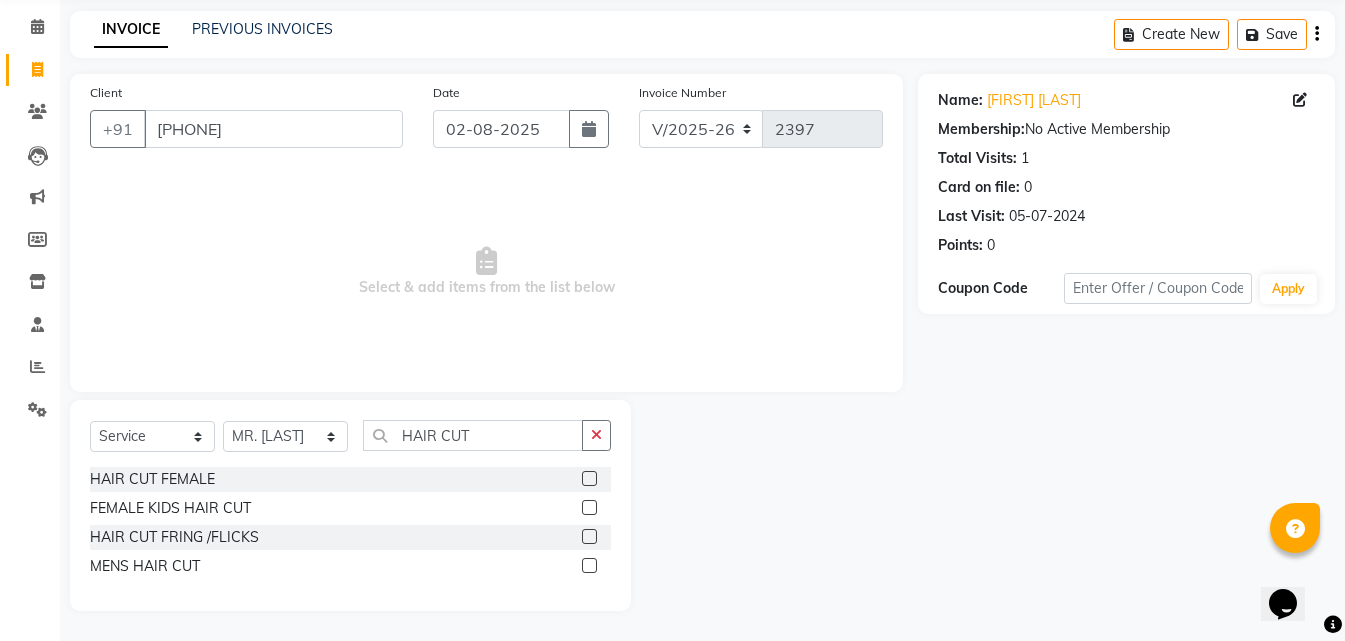 click 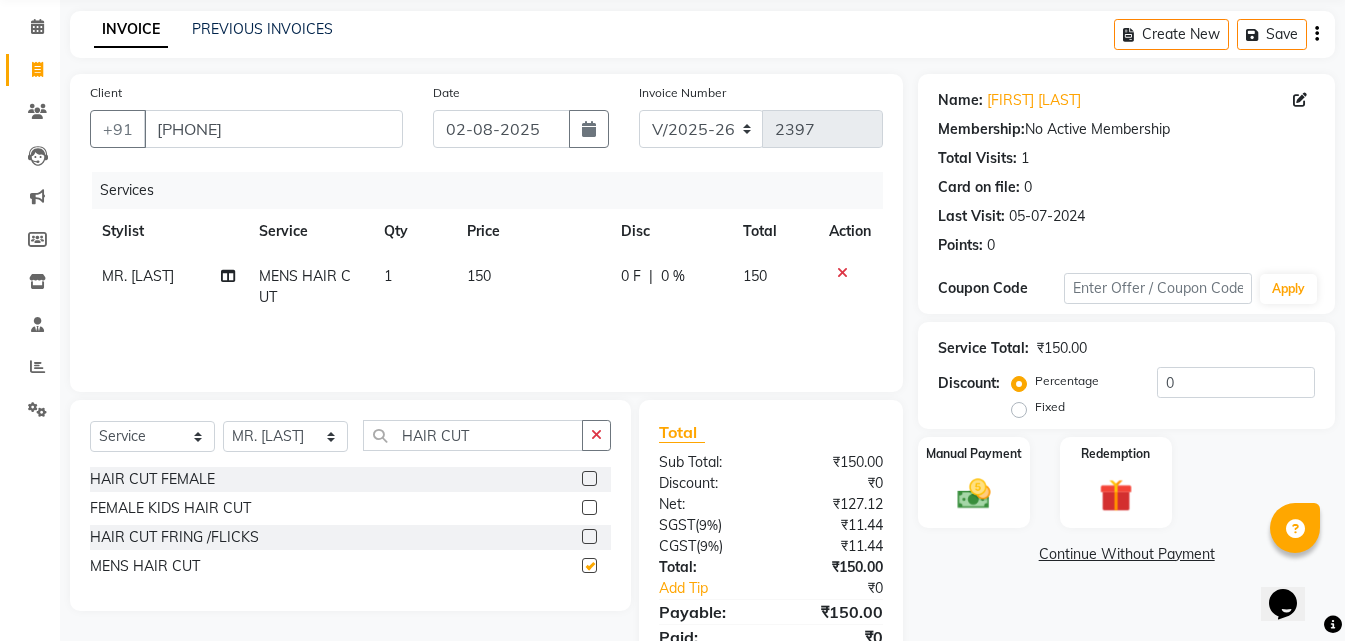 checkbox on "false" 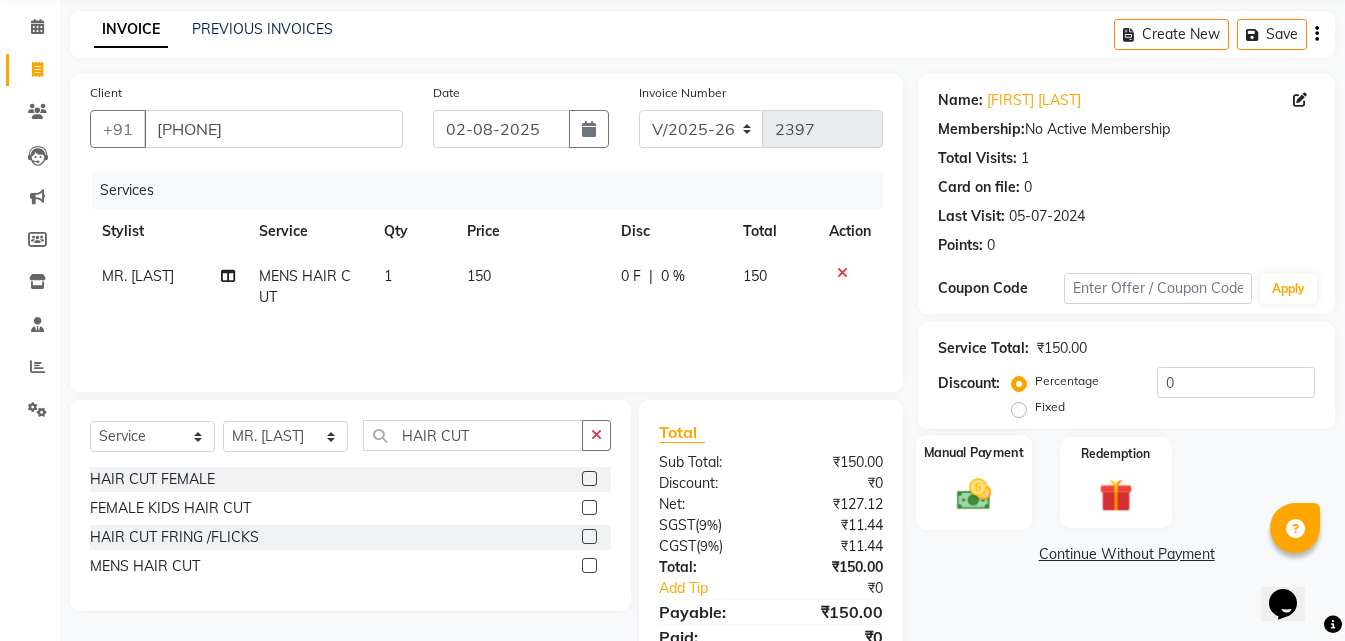 click 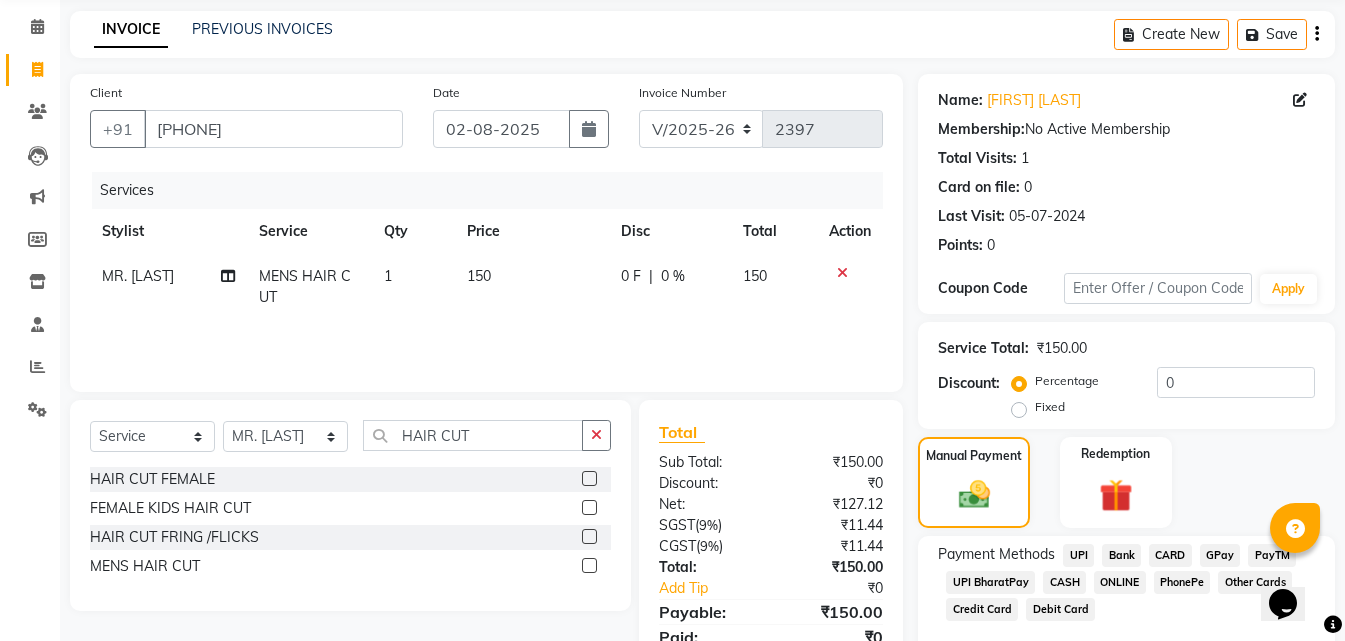 click on "CASH" 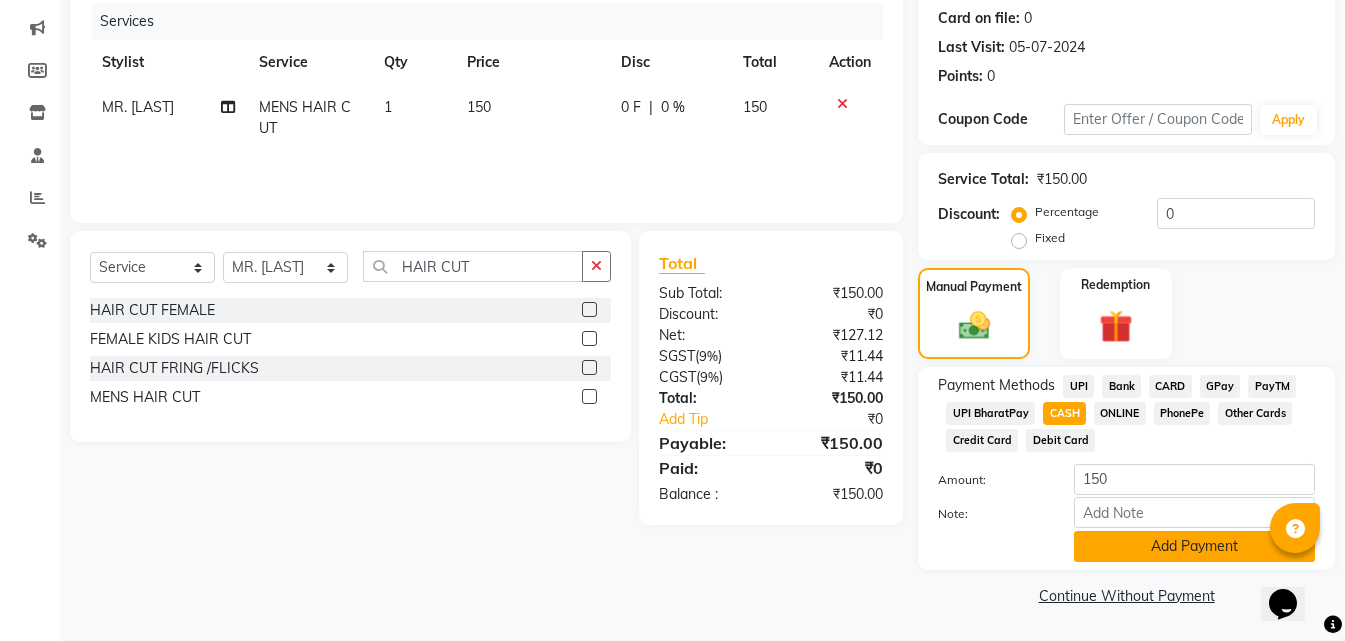 click on "Add Payment" 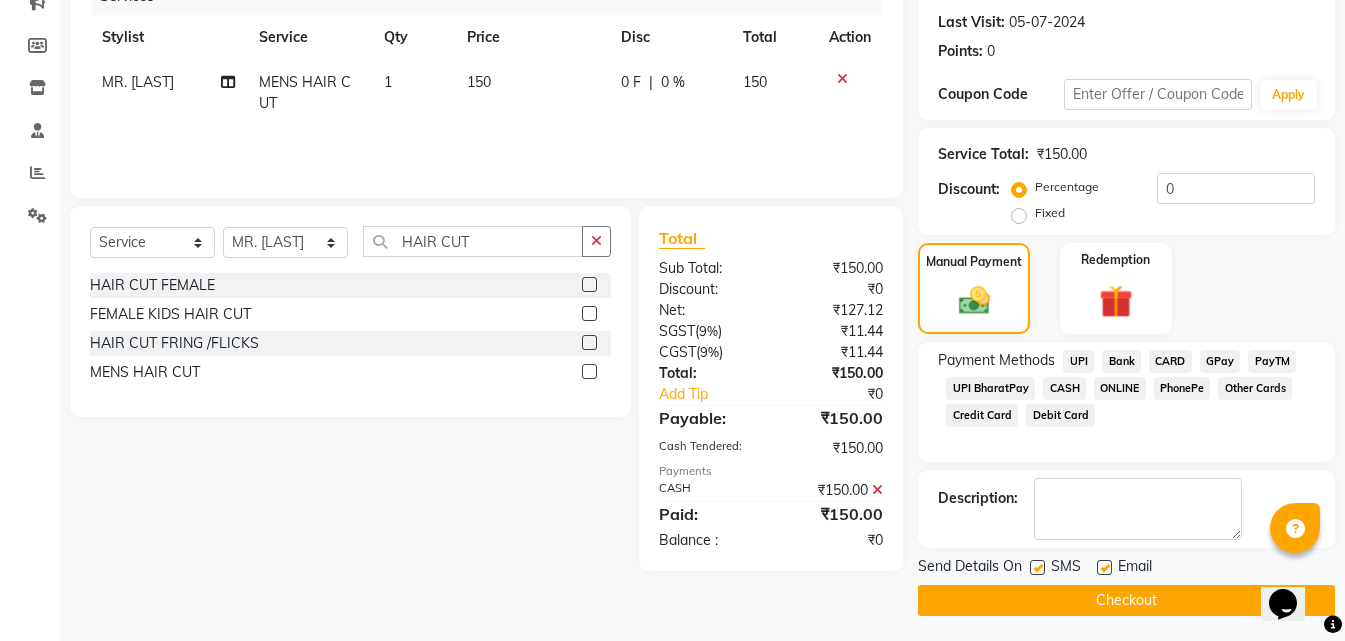 scroll, scrollTop: 275, scrollLeft: 0, axis: vertical 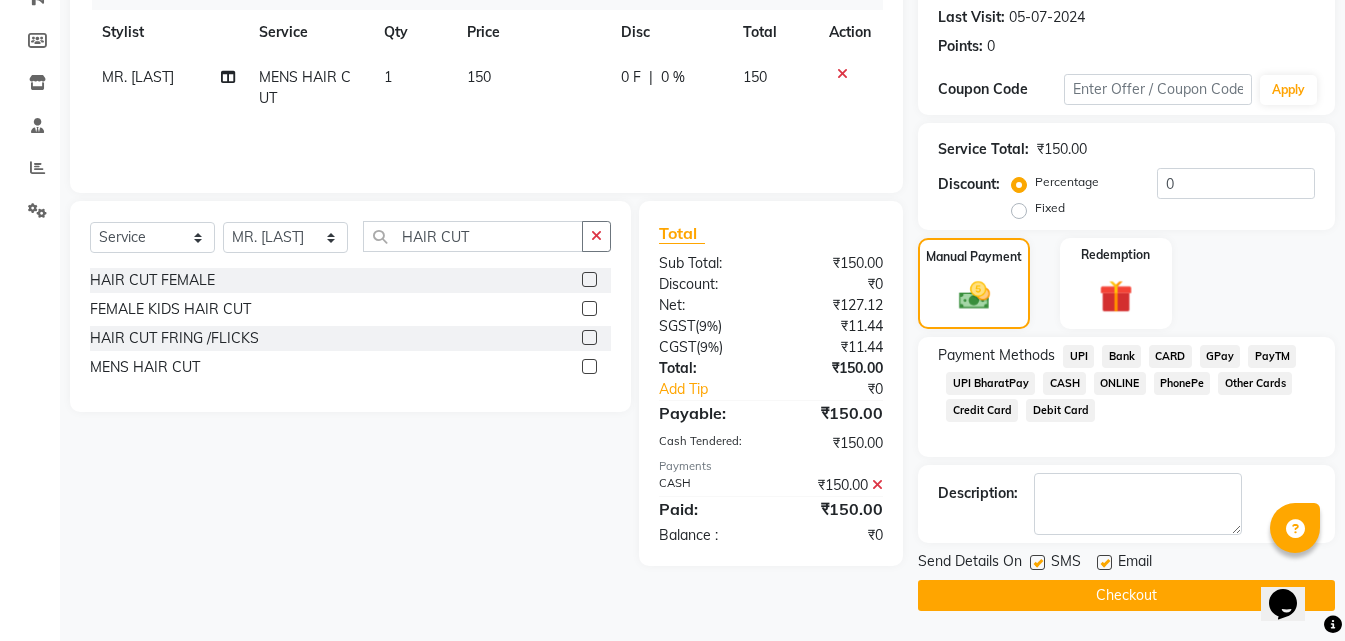 click on "Checkout" 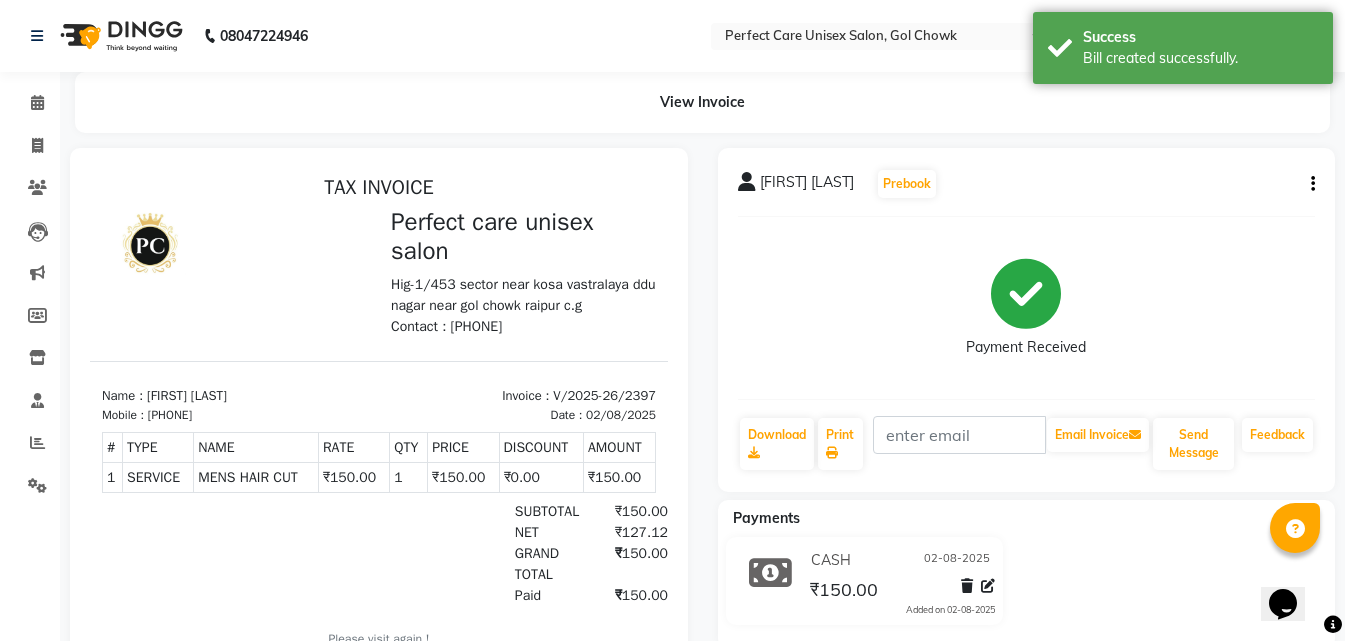 scroll, scrollTop: 0, scrollLeft: 0, axis: both 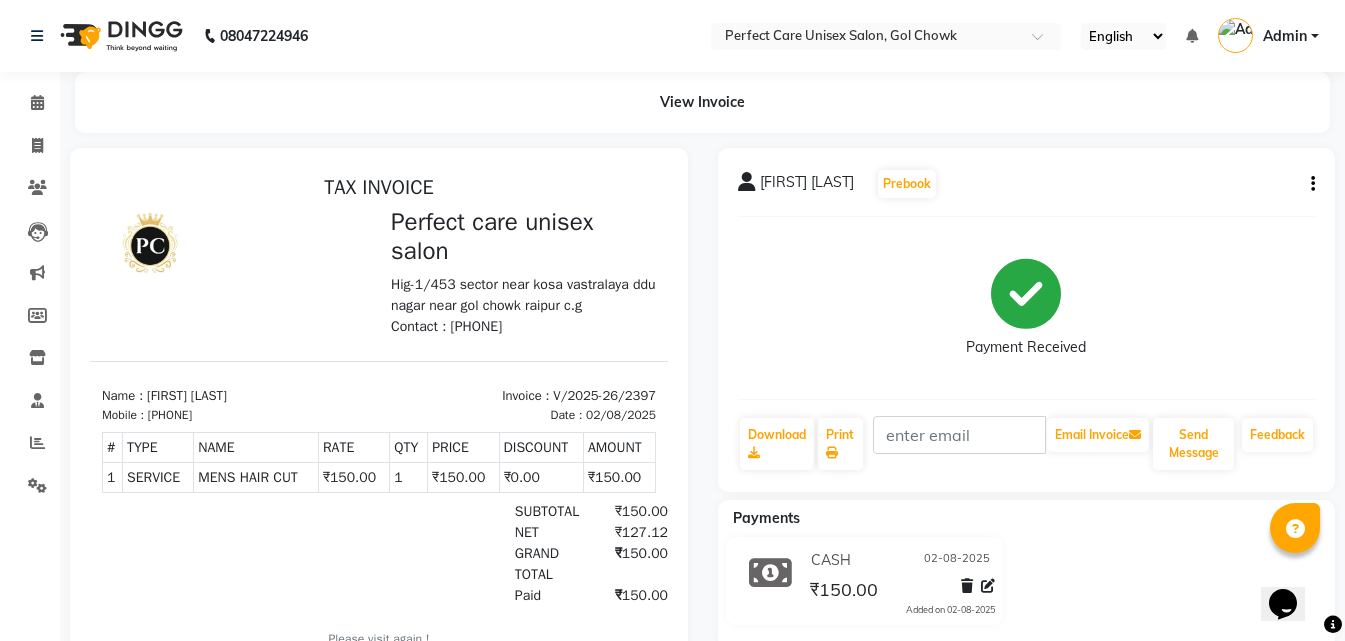 select on "service" 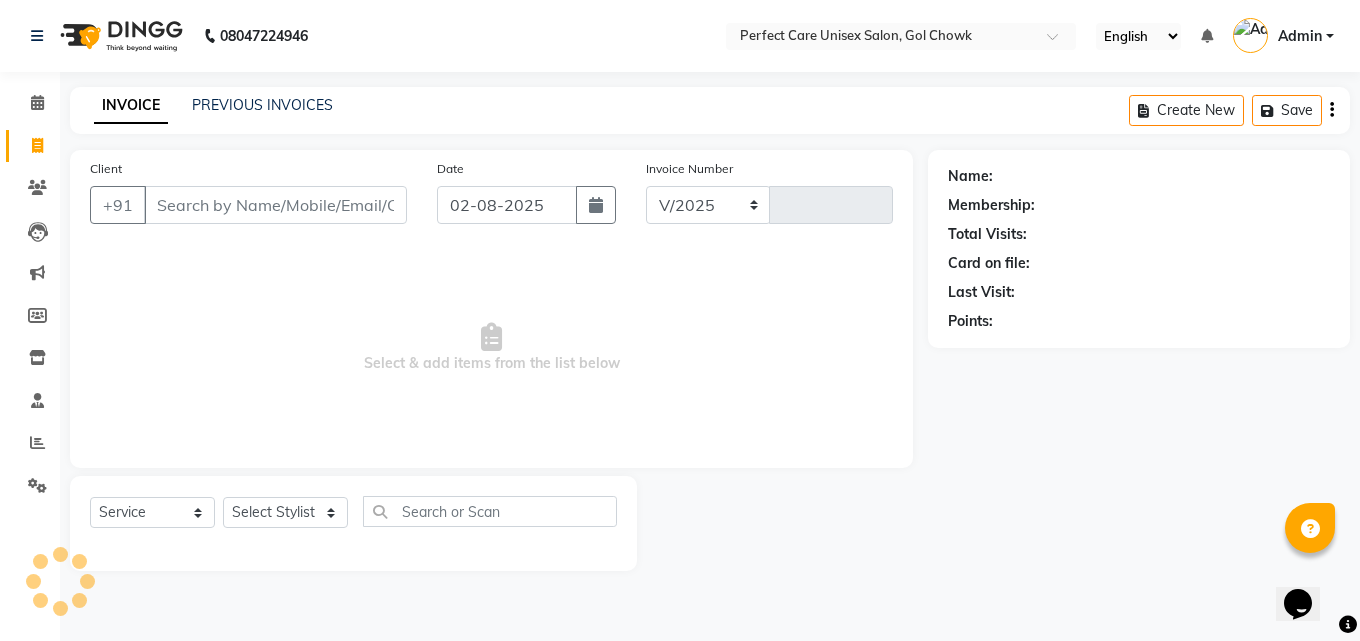 select on "4751" 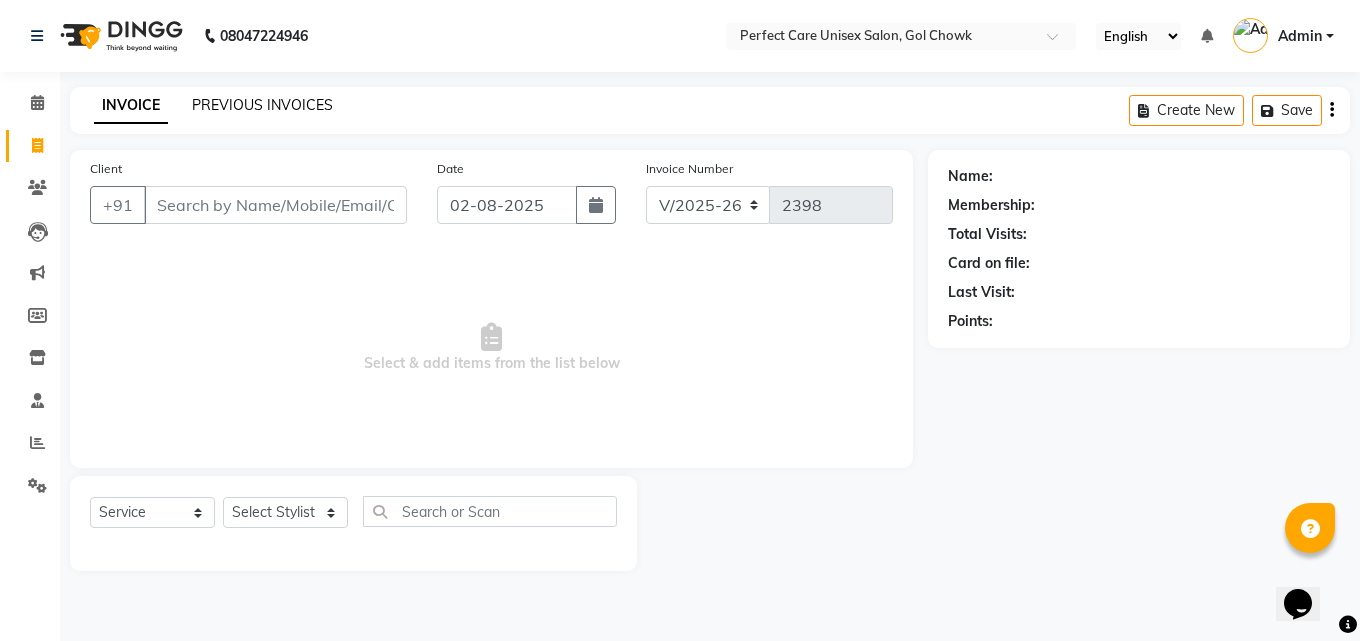 click on "PREVIOUS INVOICES" 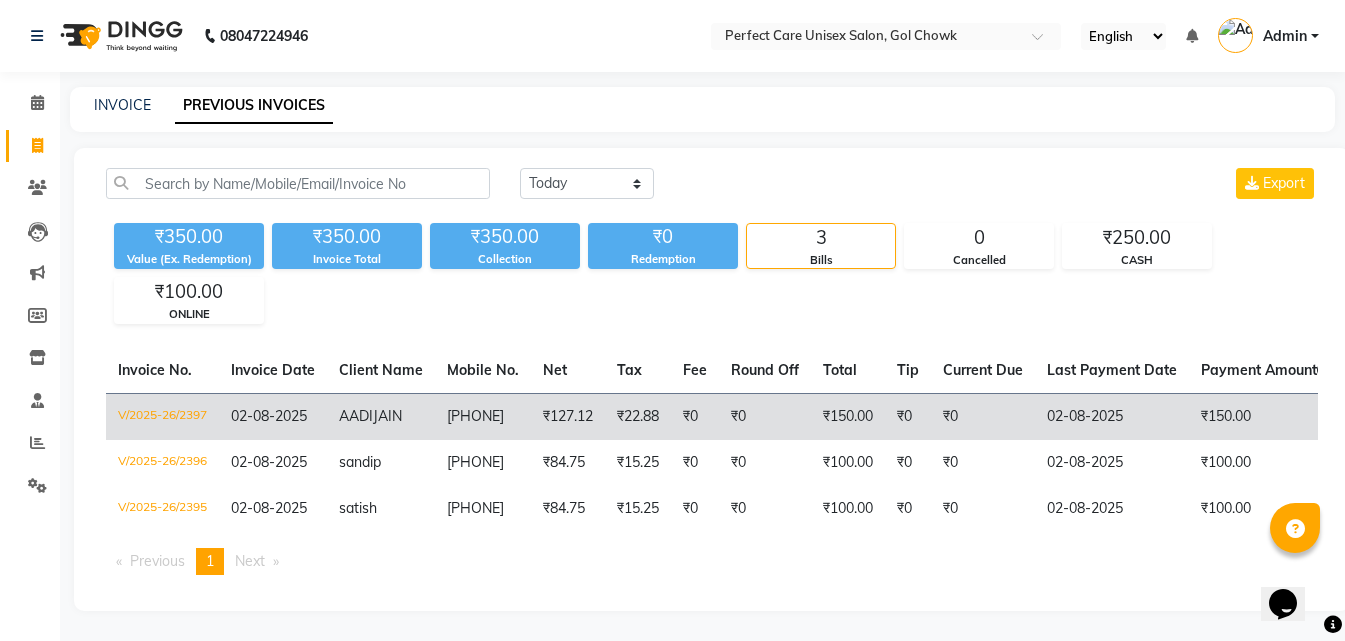 scroll, scrollTop: 15, scrollLeft: 0, axis: vertical 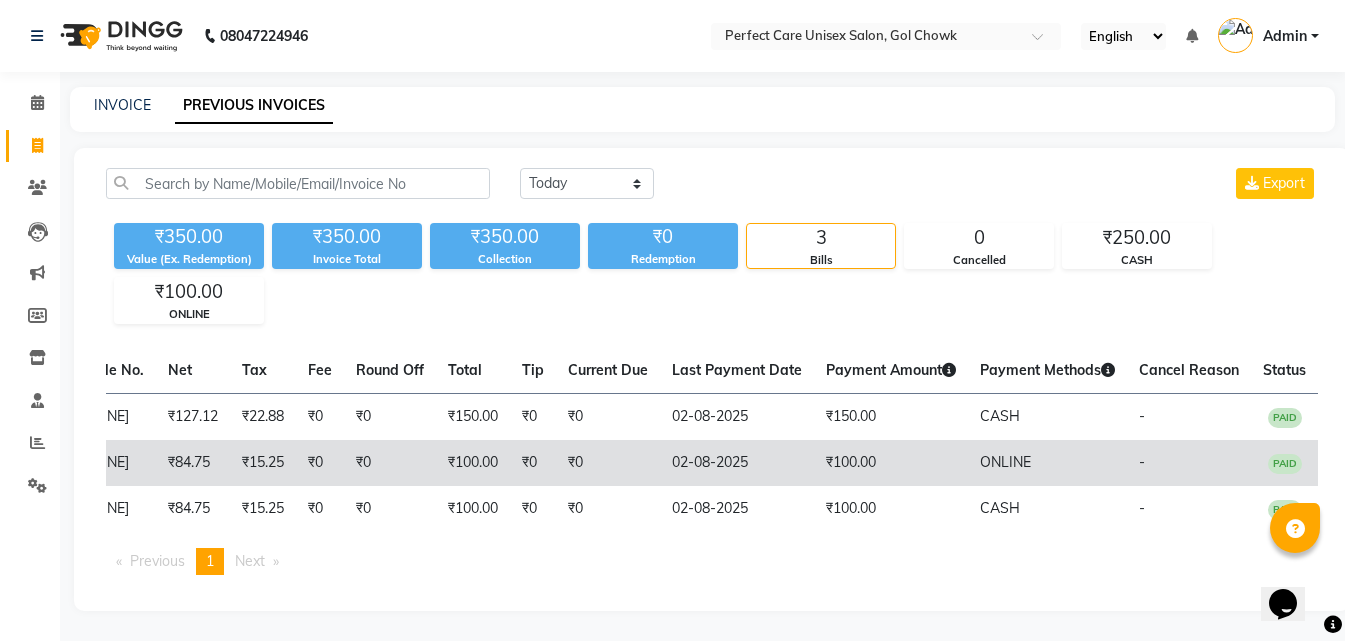 drag, startPoint x: 581, startPoint y: 451, endPoint x: 803, endPoint y: 464, distance: 222.38031 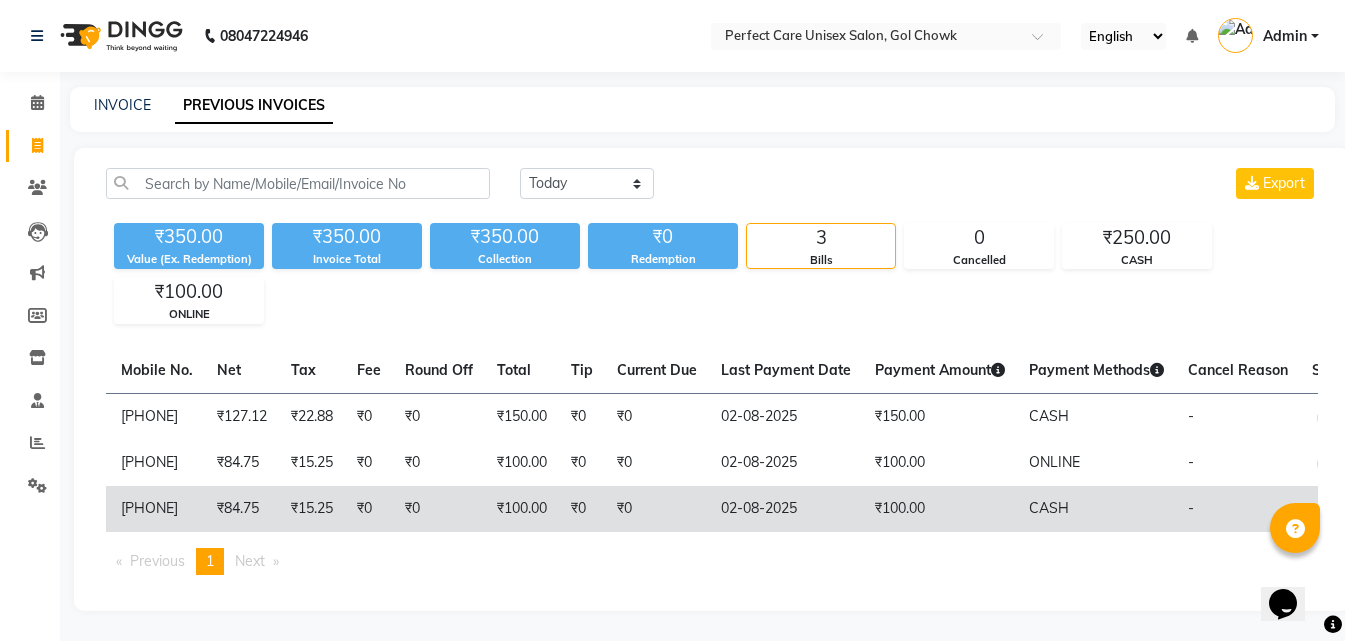 scroll, scrollTop: 0, scrollLeft: 0, axis: both 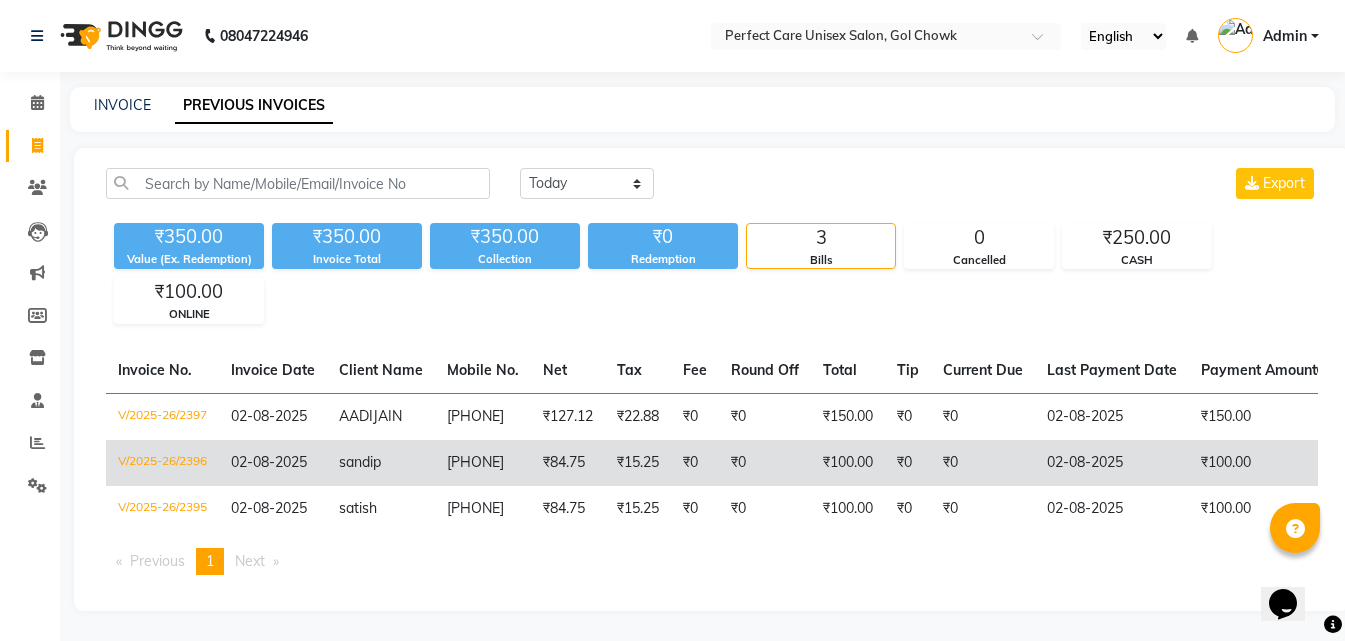 drag, startPoint x: 848, startPoint y: 461, endPoint x: 514, endPoint y: 456, distance: 334.0374 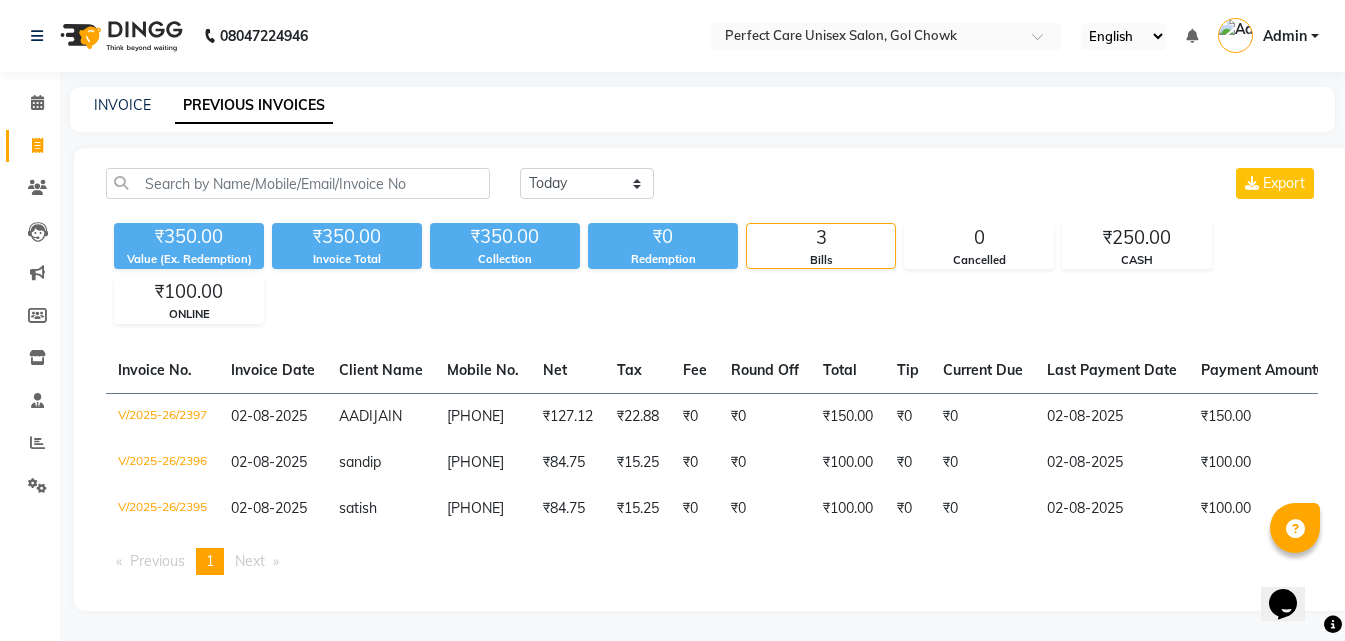 click on "INVOICE PREVIOUS INVOICES" 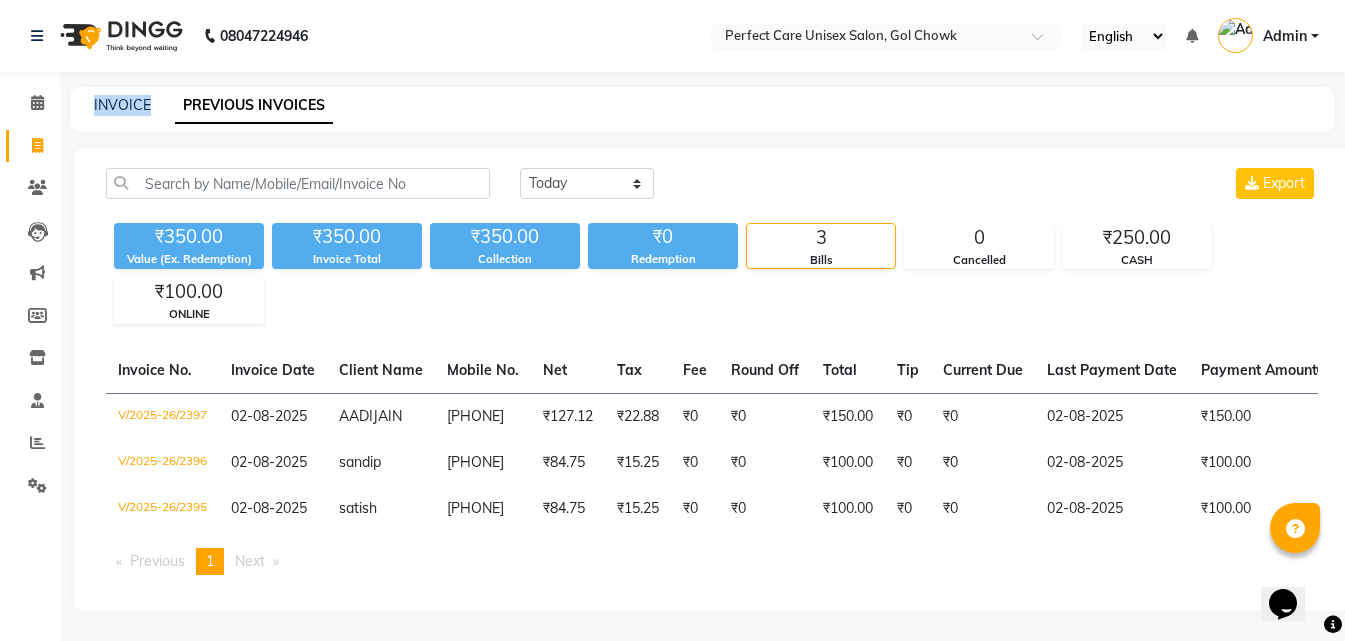 click on "INVOICE PREVIOUS INVOICES" 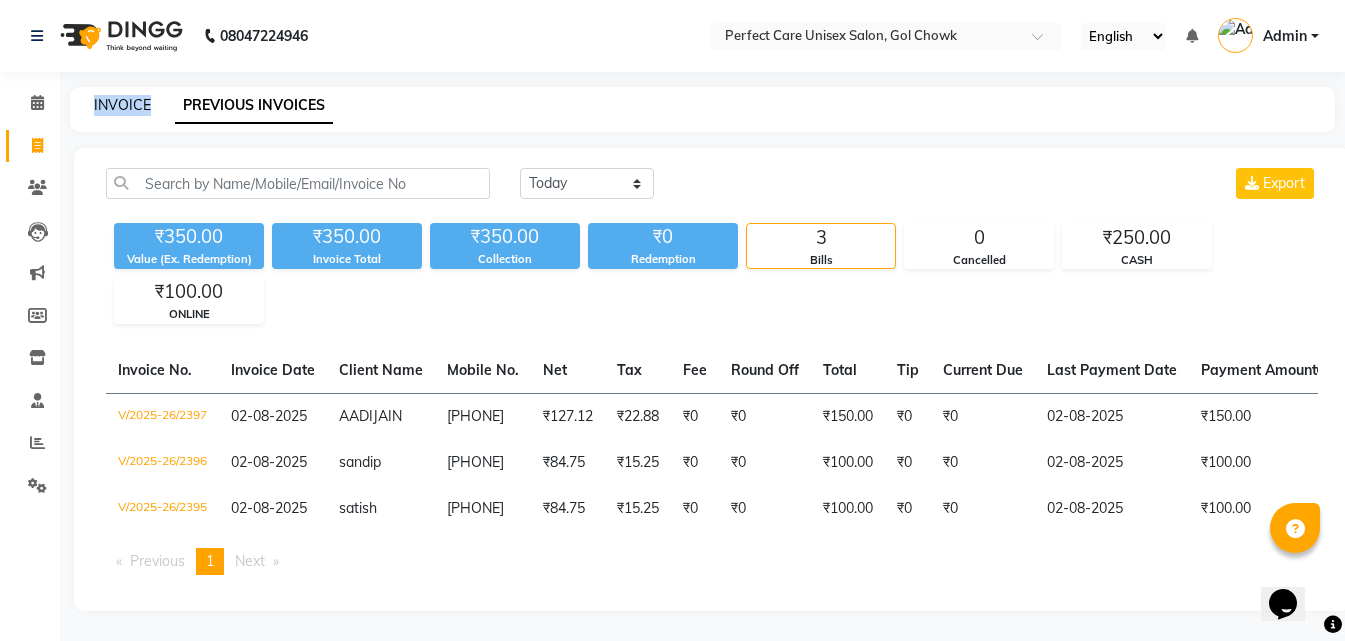 click on "INVOICE" 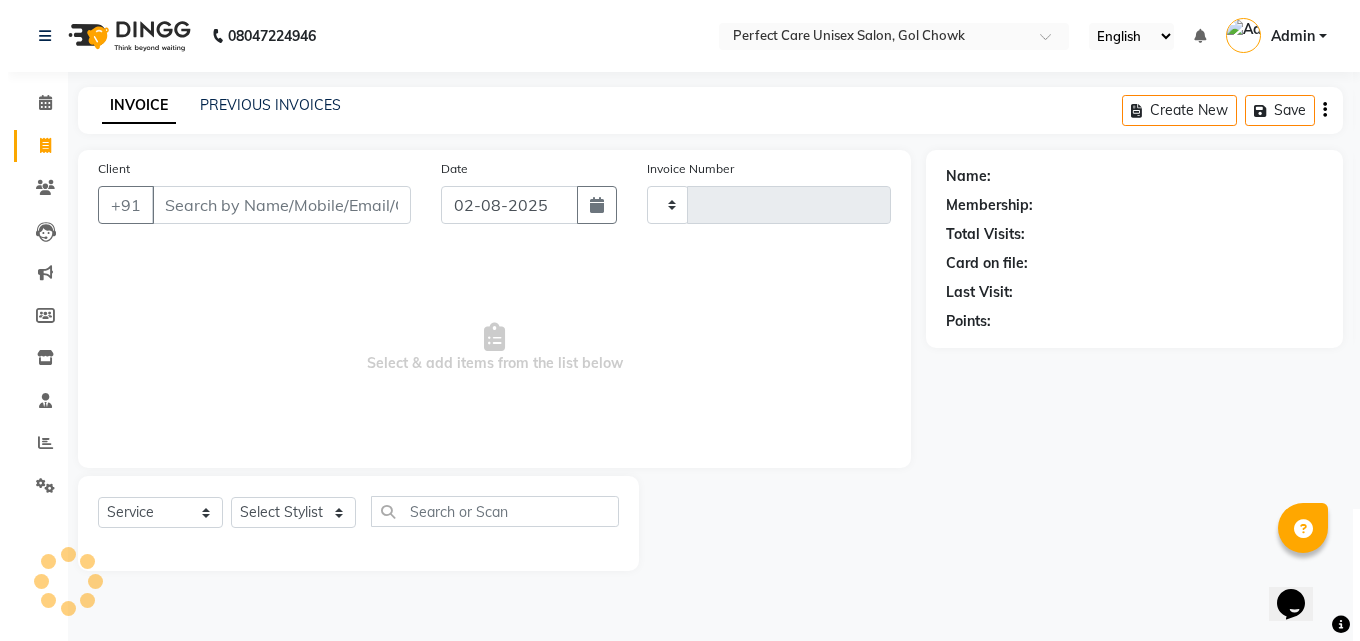 scroll, scrollTop: 0, scrollLeft: 0, axis: both 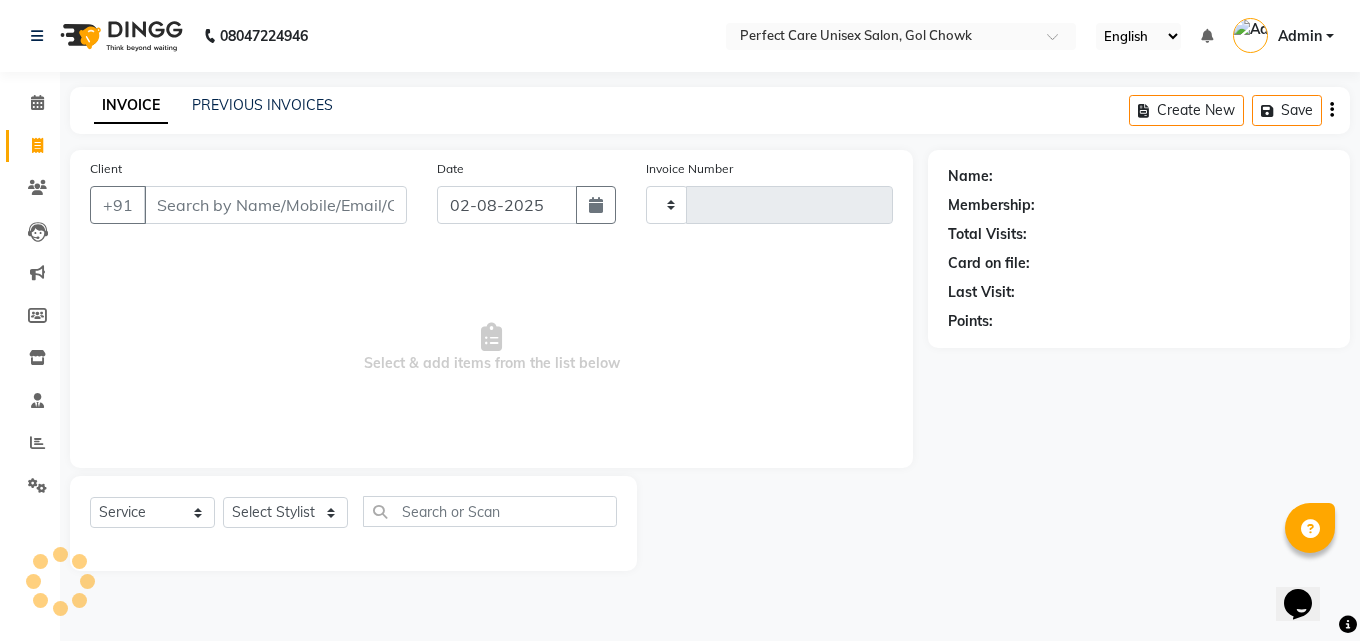 type on "2398" 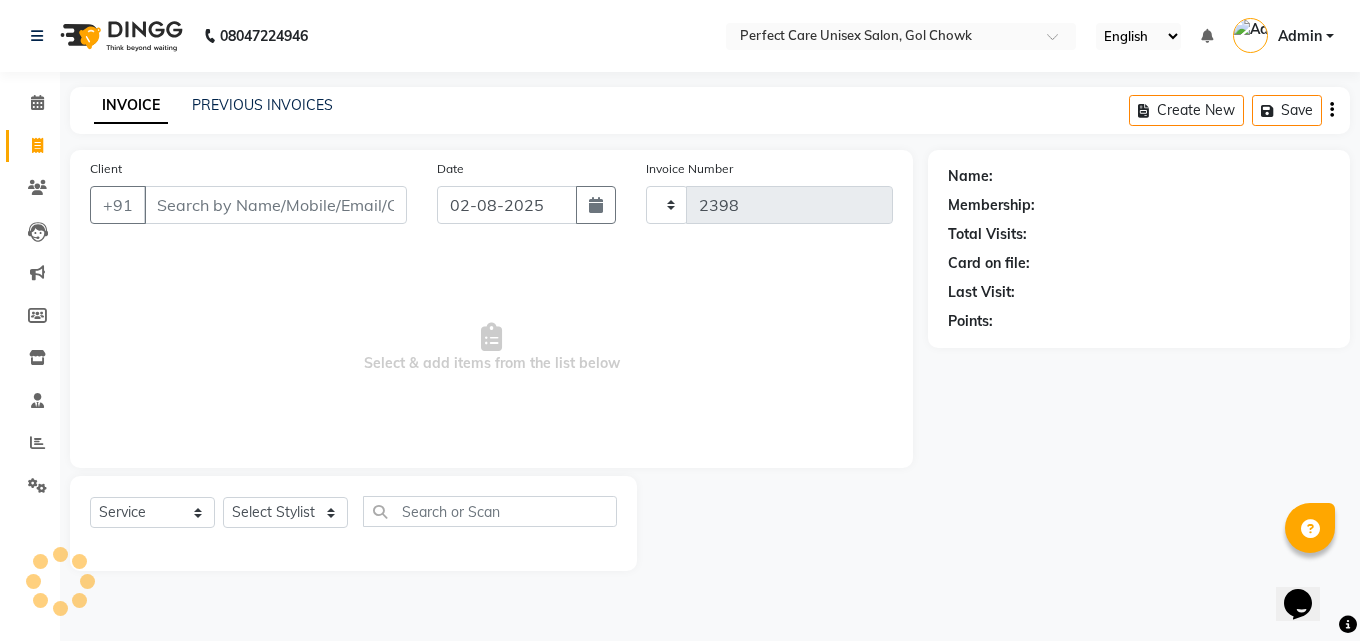 select on "4751" 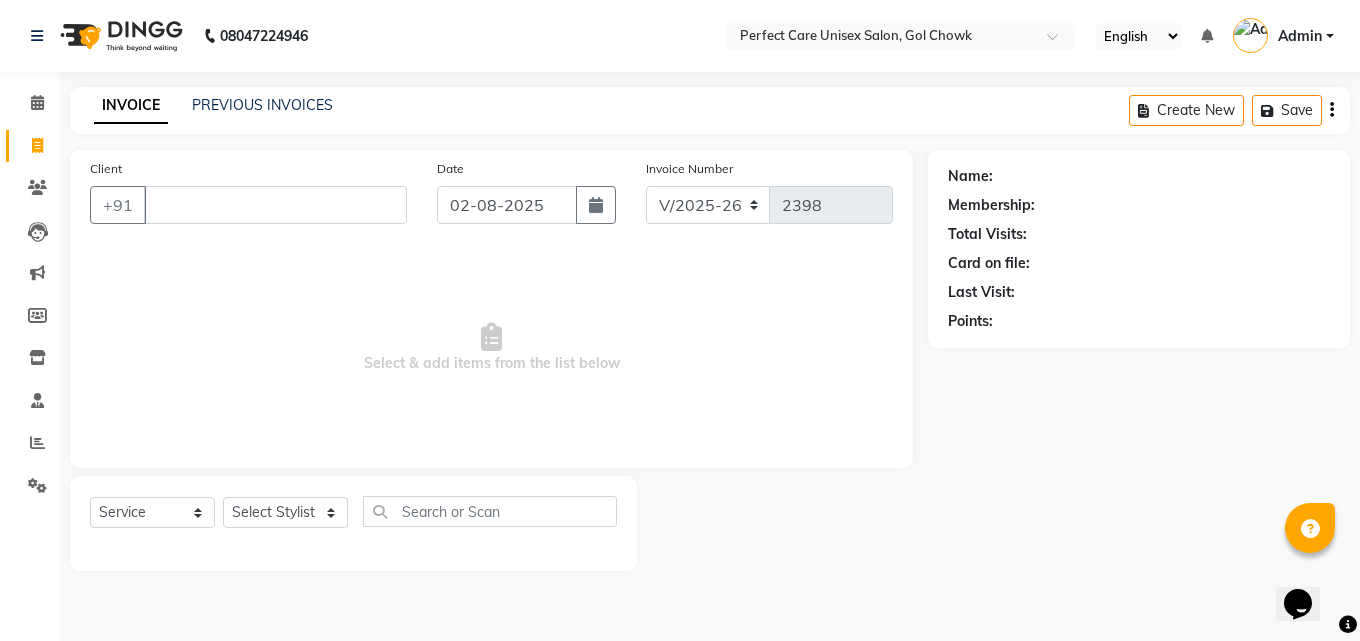 type 